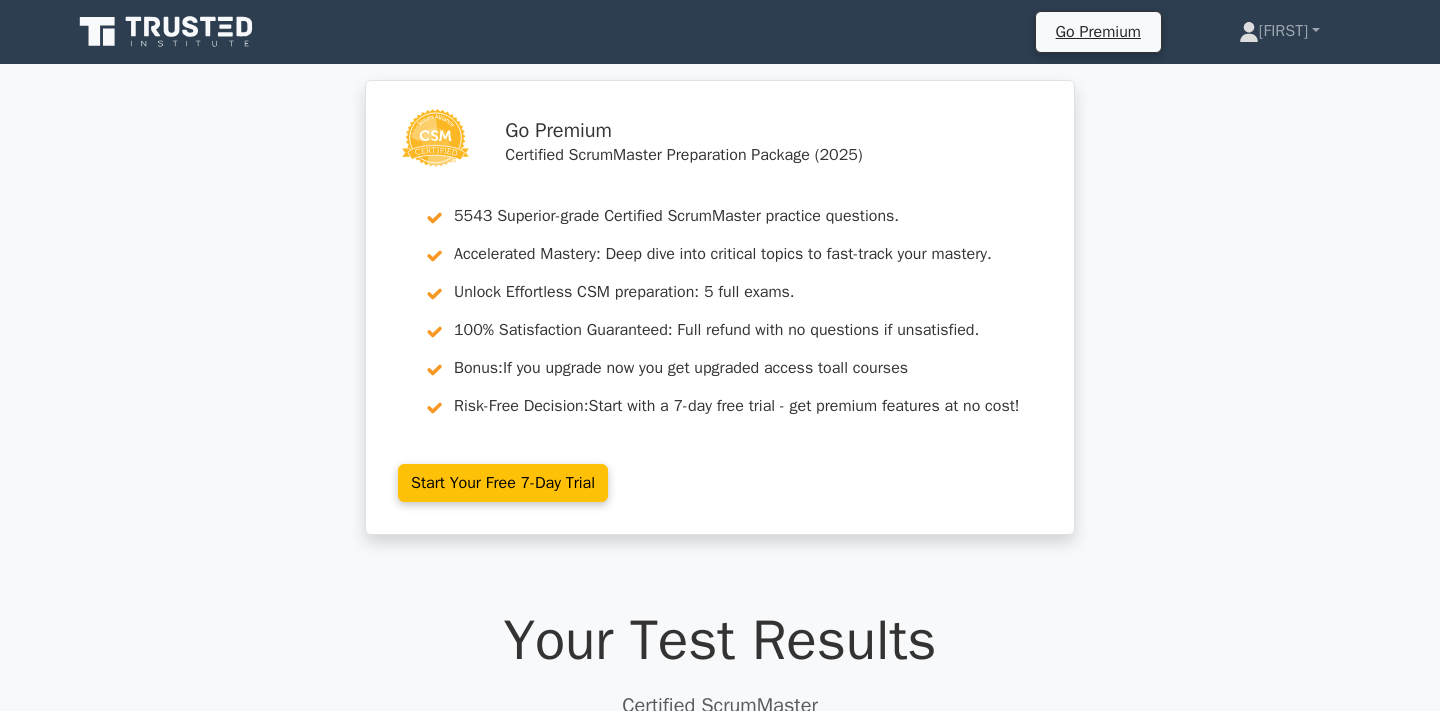 scroll, scrollTop: 2560, scrollLeft: 0, axis: vertical 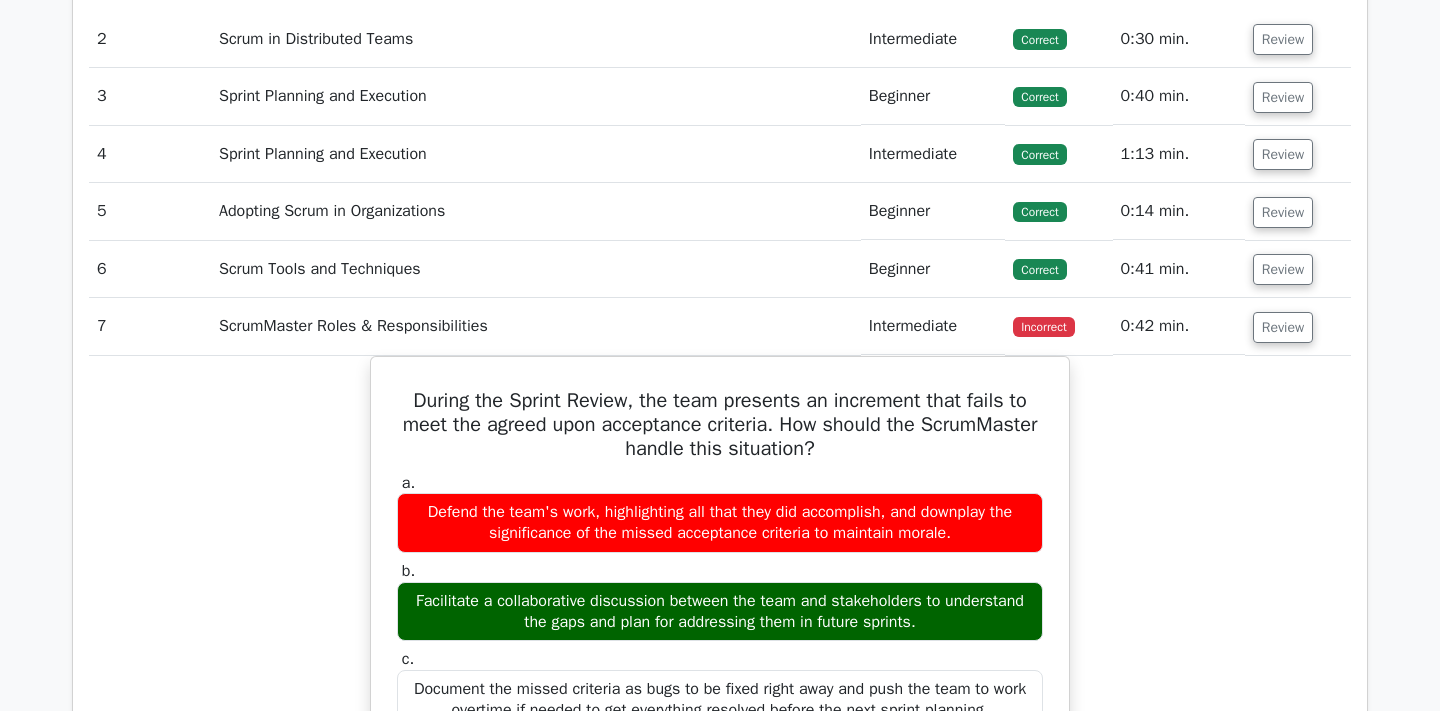 click on "During the Sprint Review, the team presents an increment that fails to meet the agreed upon acceptance criteria. How should the ScrumMaster handle this situation?
a.
Defend the team's work, highlighting all that they did accomplish, and downplay the significance of the missed acceptance criteria to maintain morale.
b. c. d." at bounding box center [720, 804] 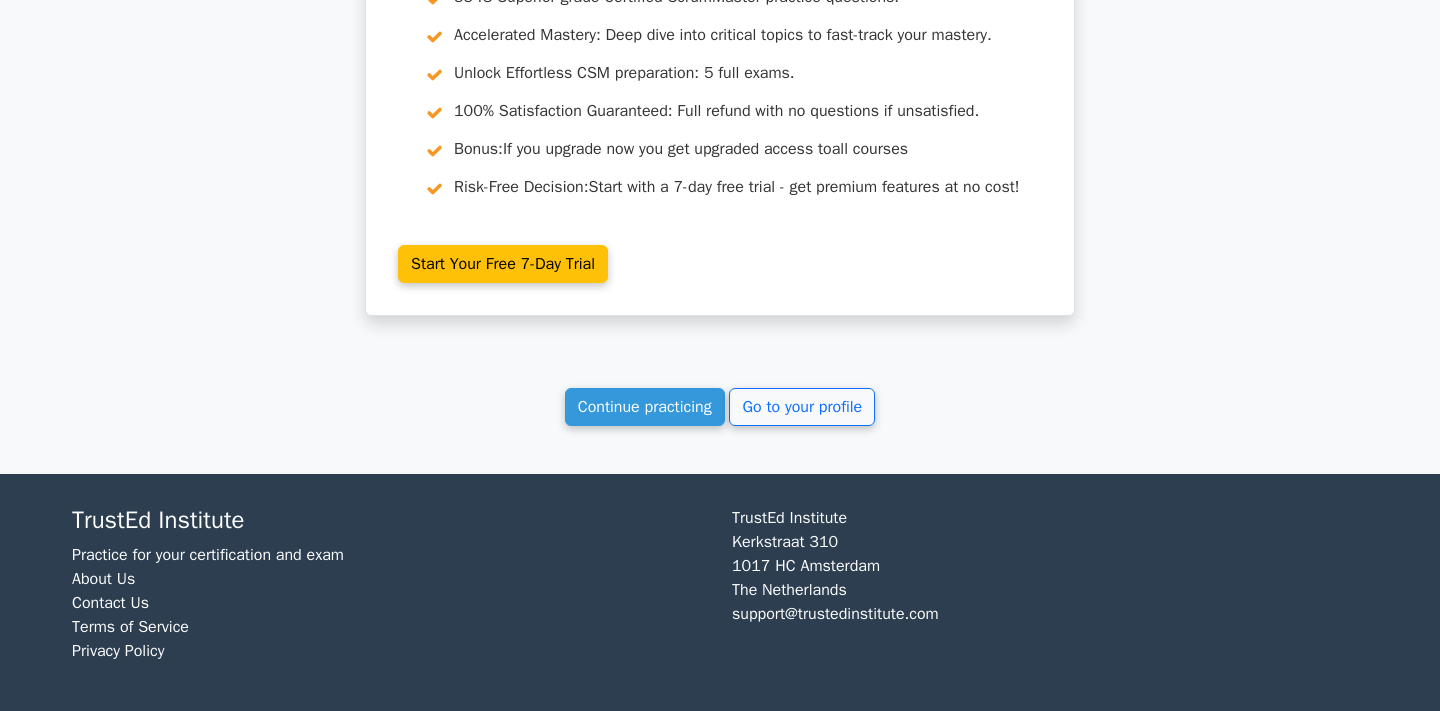 scroll, scrollTop: 4280, scrollLeft: 0, axis: vertical 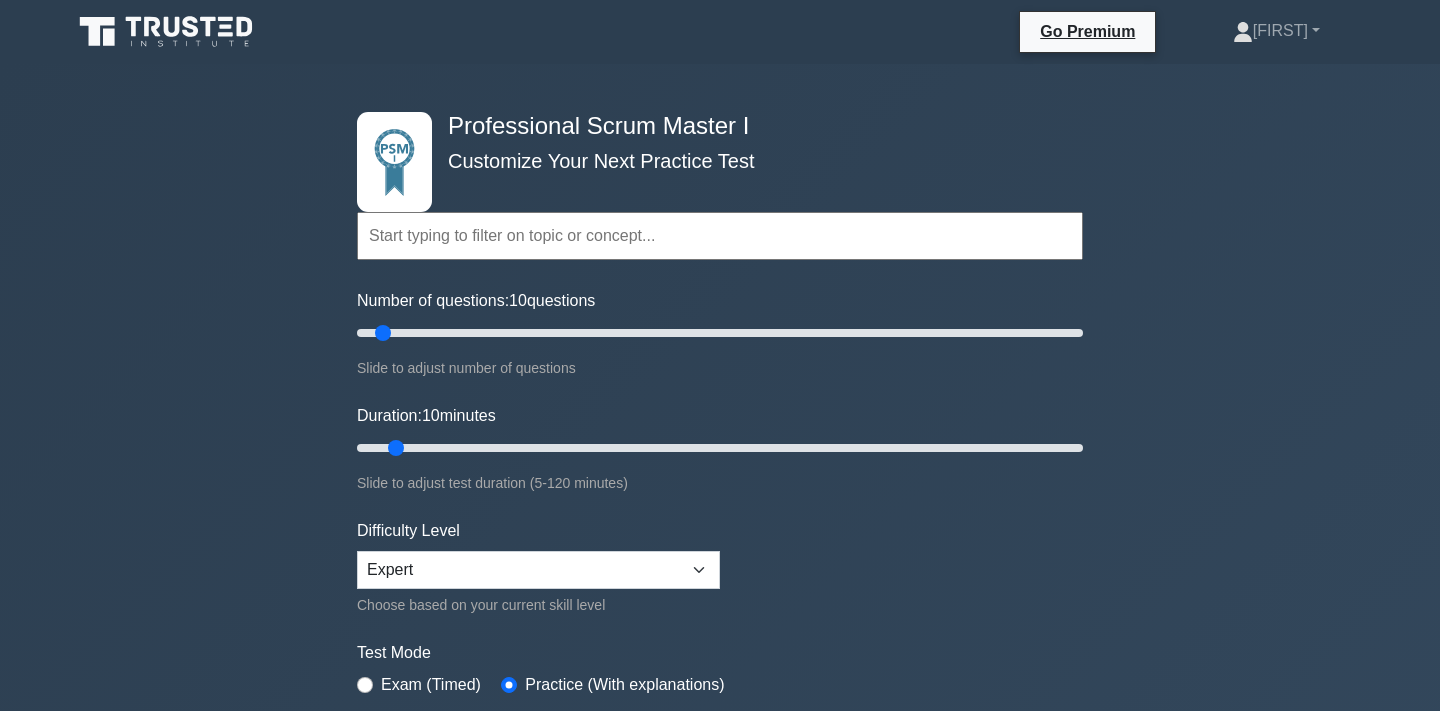 click on "Topics
Scrum Framework Fundamentals
Scrum Artifacts
Scrum Events
Scrum Roles
Scrum in Practice
Product Backlog Management
Sprint Planning and Monitoring
Scale Scrum
Coaching and Facilitation" at bounding box center [720, 452] 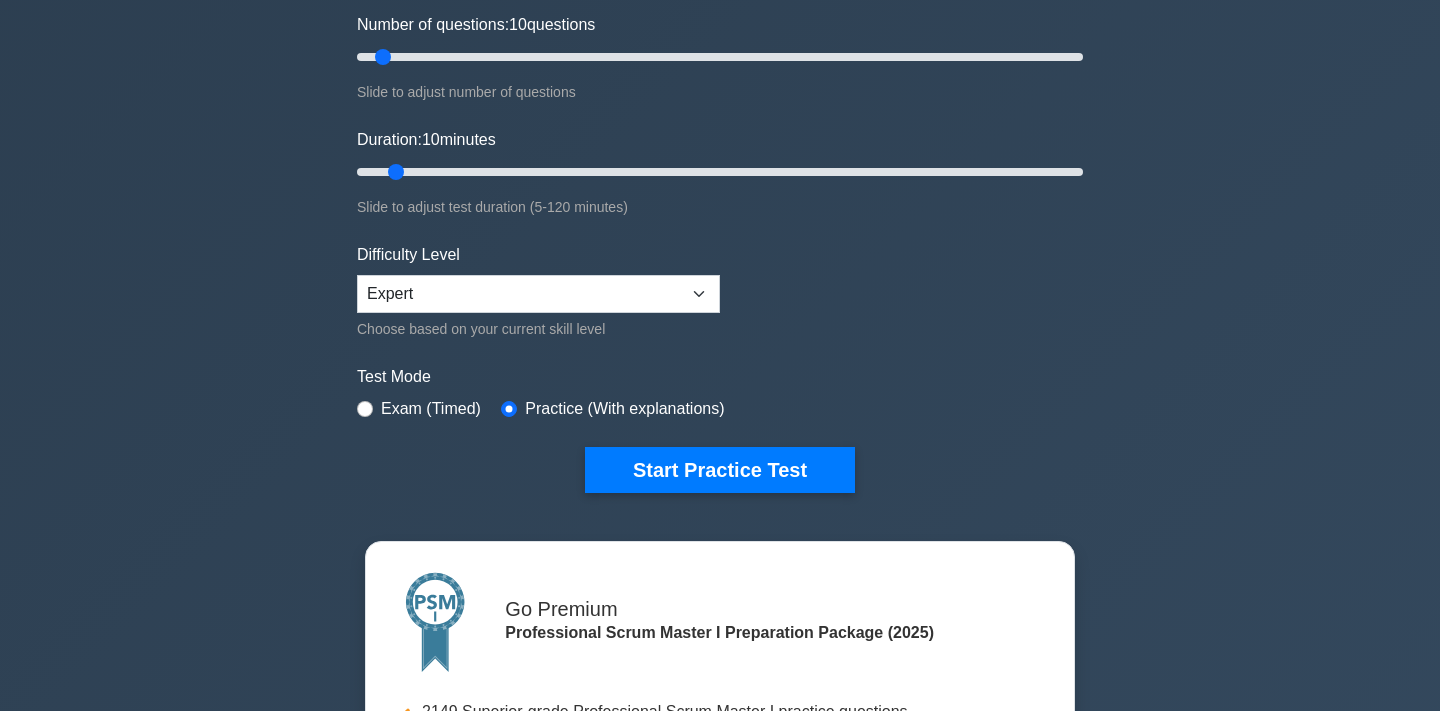 scroll, scrollTop: 280, scrollLeft: 0, axis: vertical 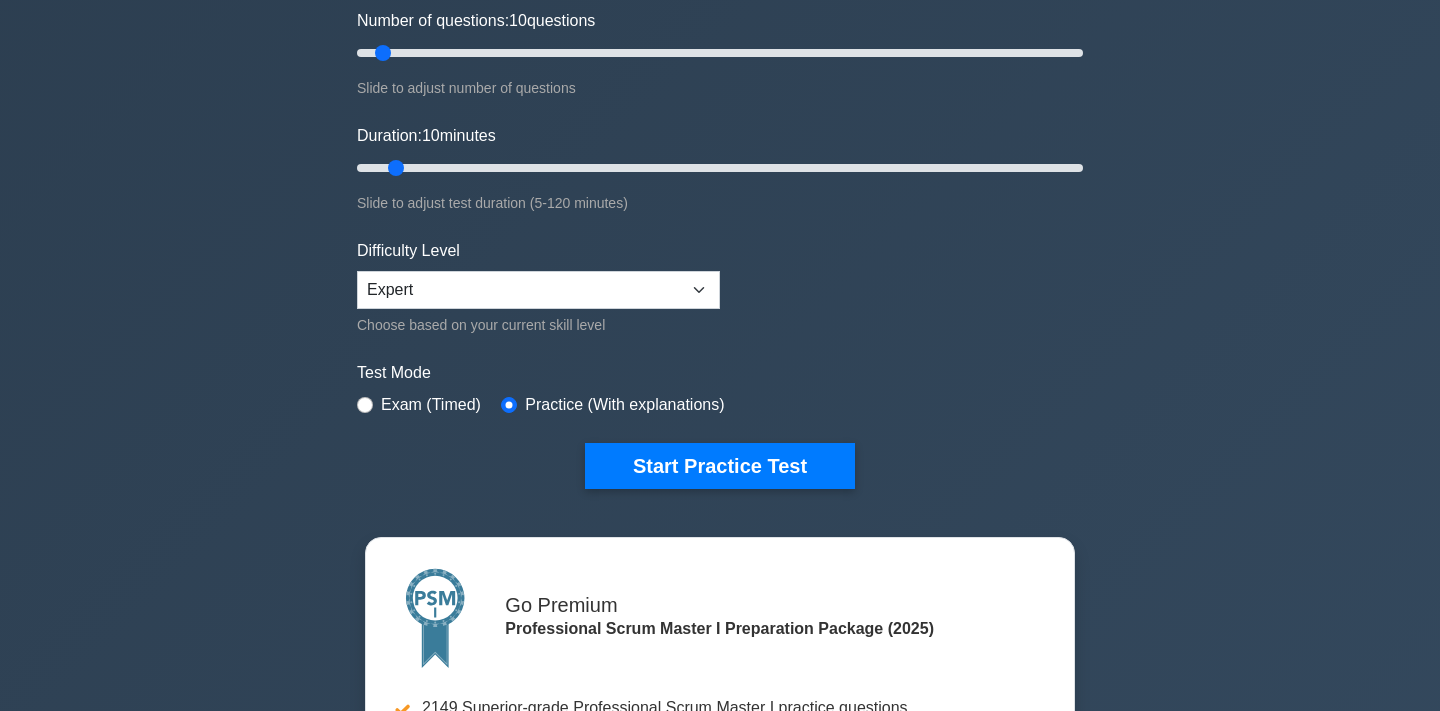 click on "Exam (Timed)" at bounding box center (431, 405) 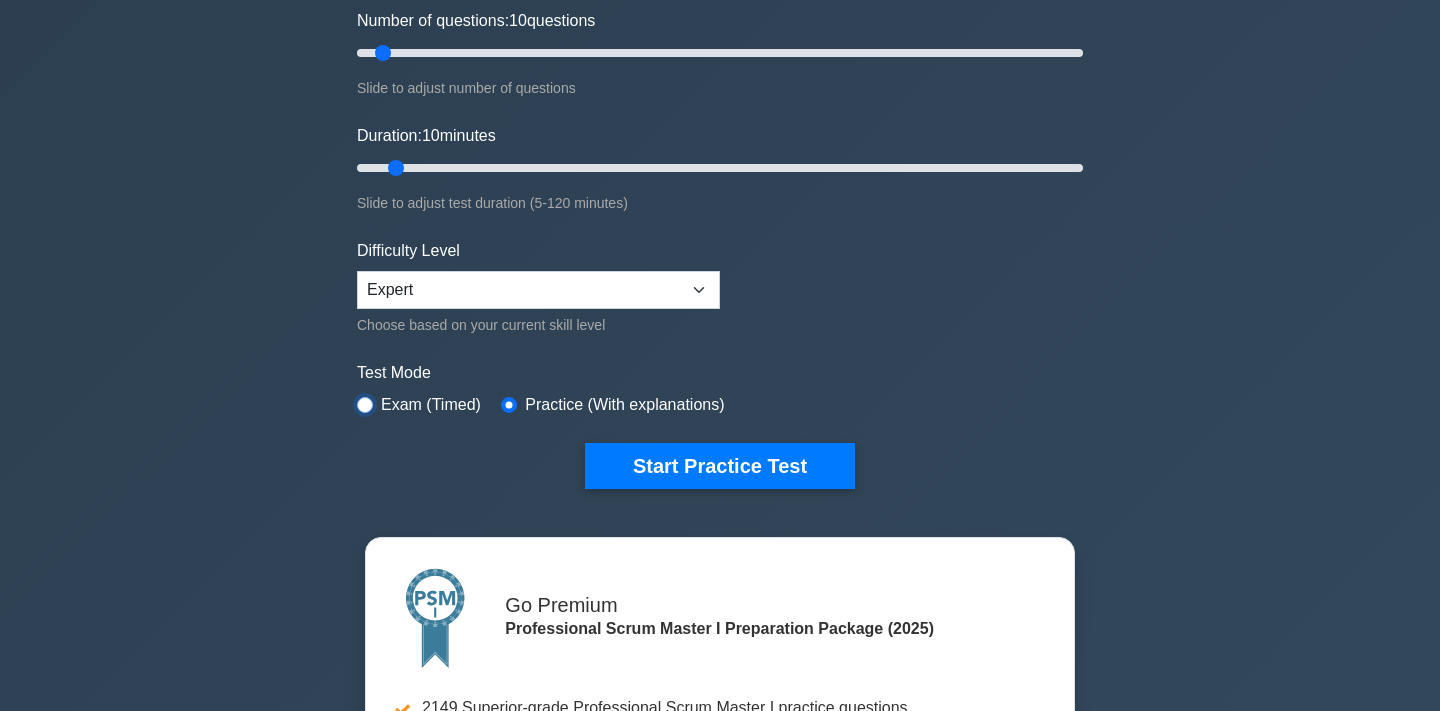 click at bounding box center [365, 405] 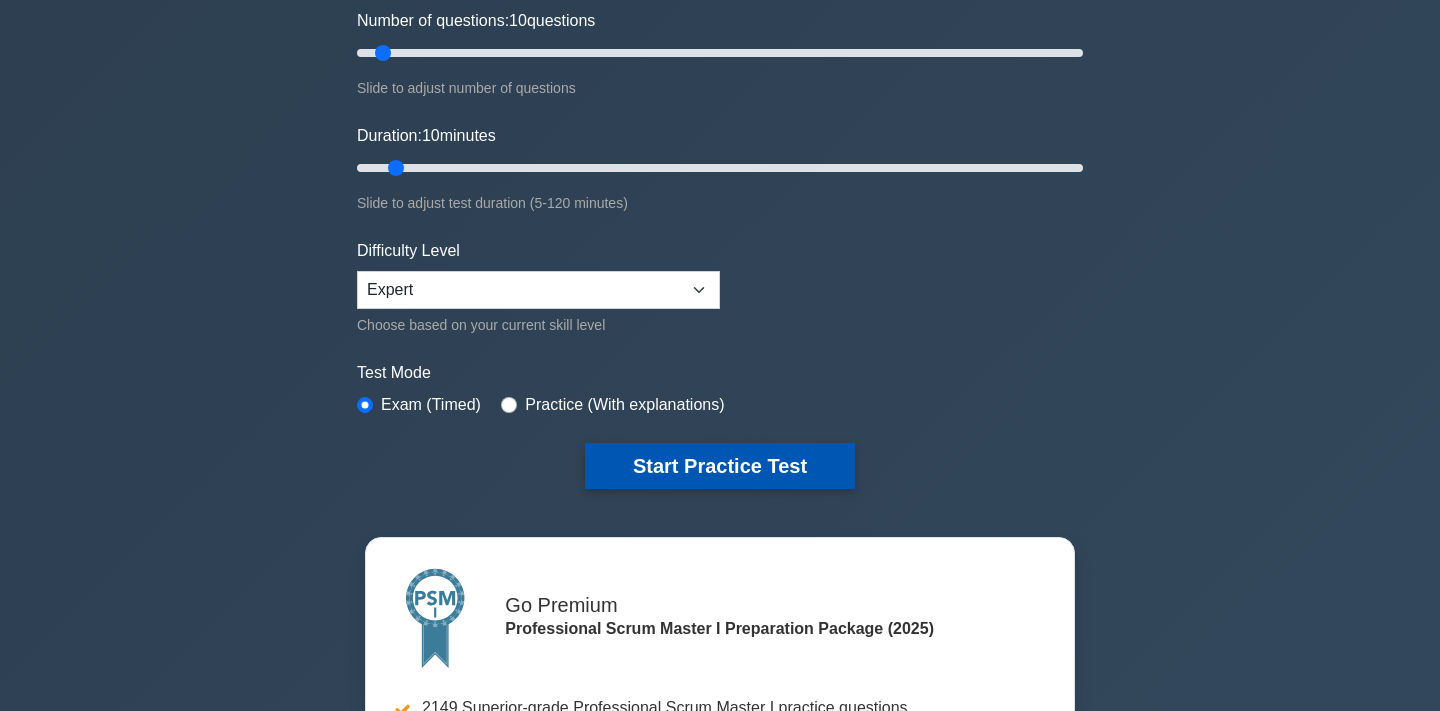 click on "Start Practice Test" at bounding box center [720, 466] 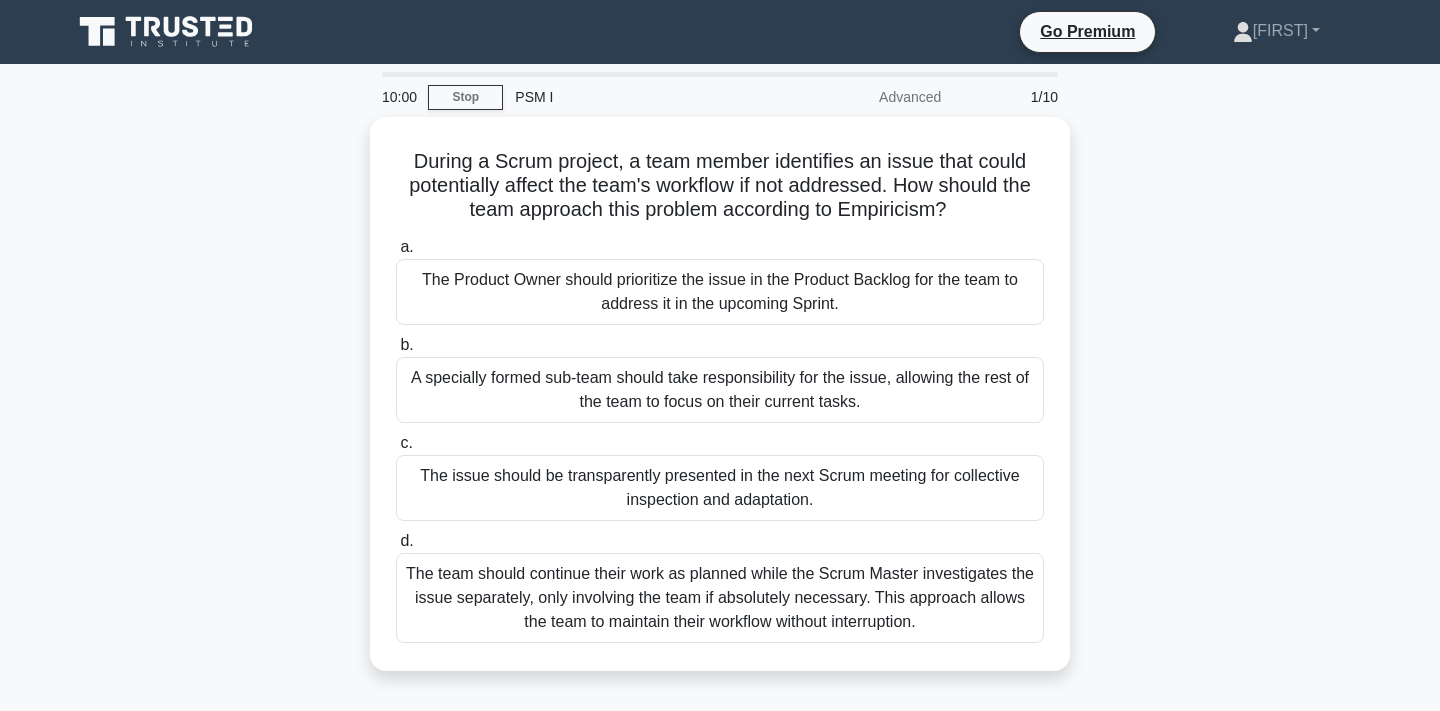 scroll, scrollTop: 0, scrollLeft: 0, axis: both 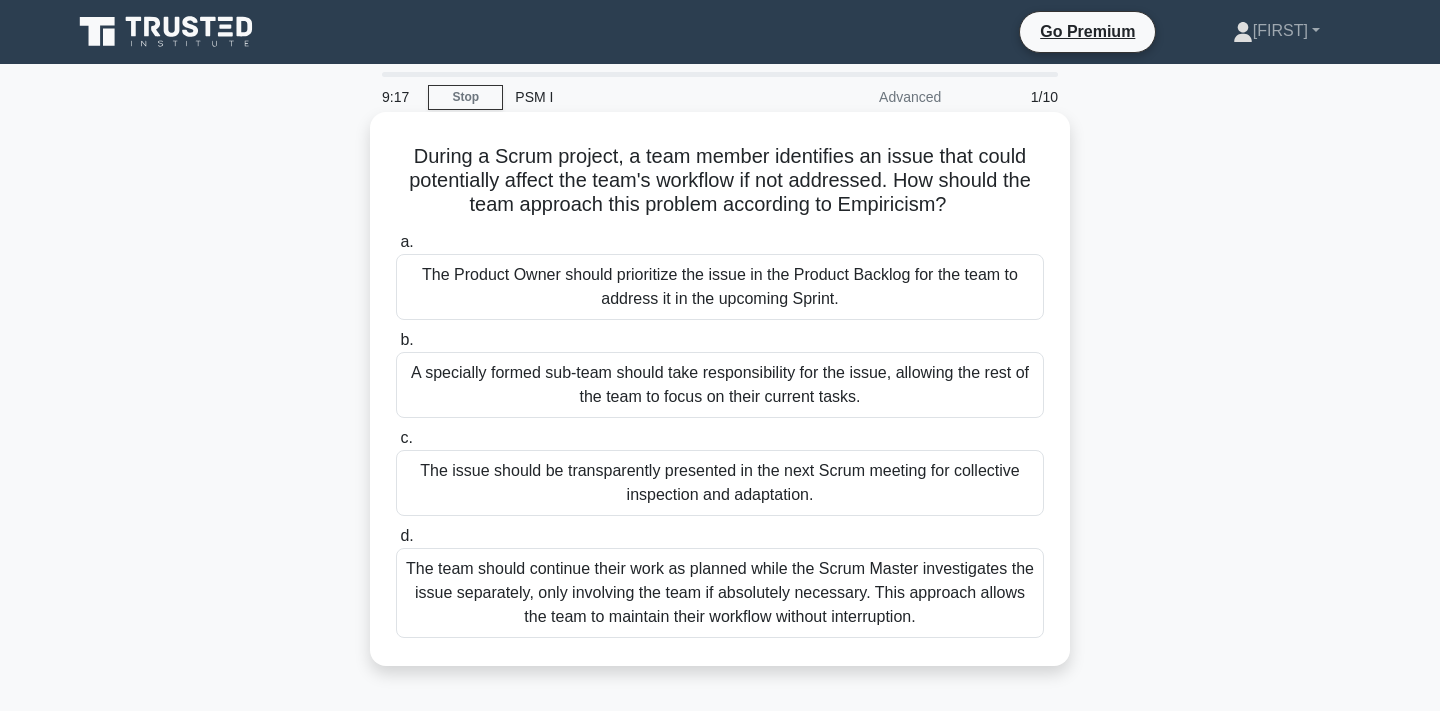 click on "The team should continue their work as planned while the Scrum Master investigates the issue separately, only involving the team if absolutely necessary. This approach allows the team to maintain their workflow without interruption." at bounding box center [720, 593] 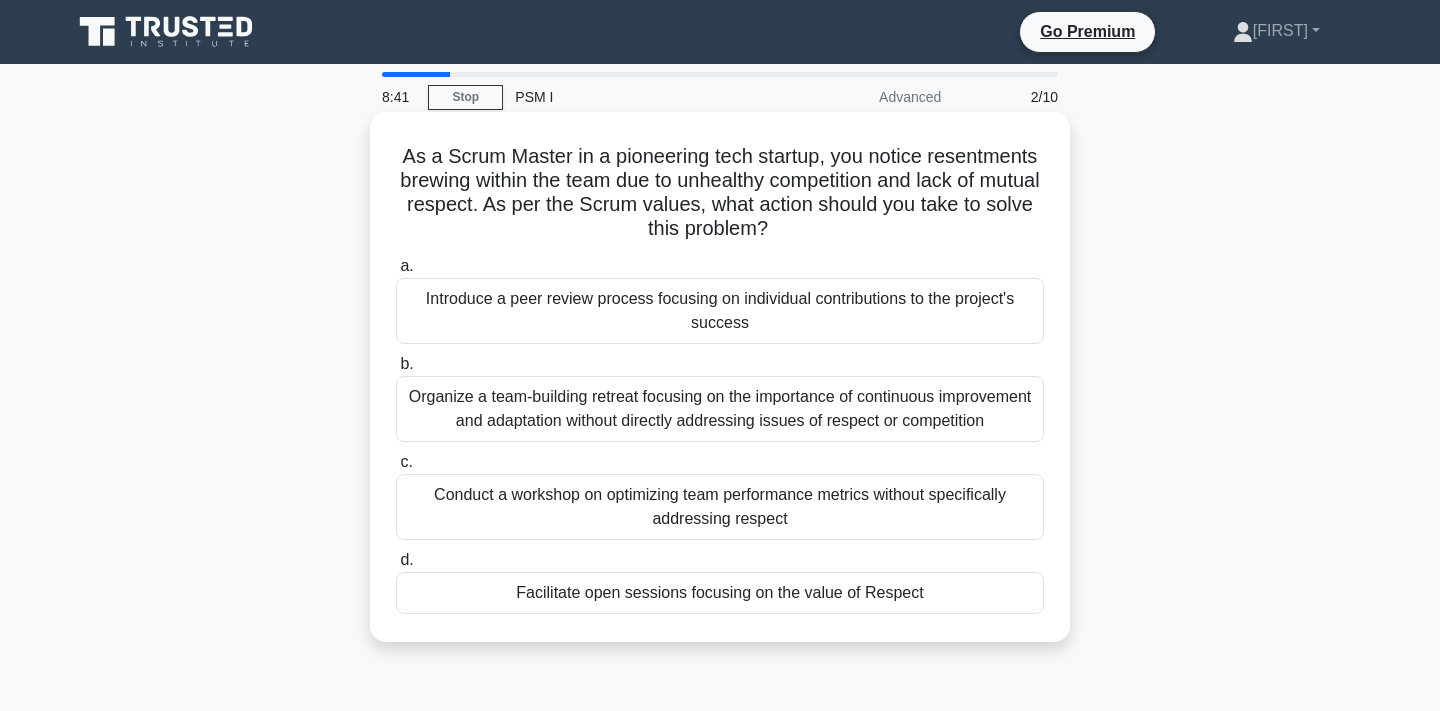 click on "Organize a team-building retreat focusing on the importance of continuous improvement and adaptation without directly addressing issues of respect or competition" at bounding box center (720, 409) 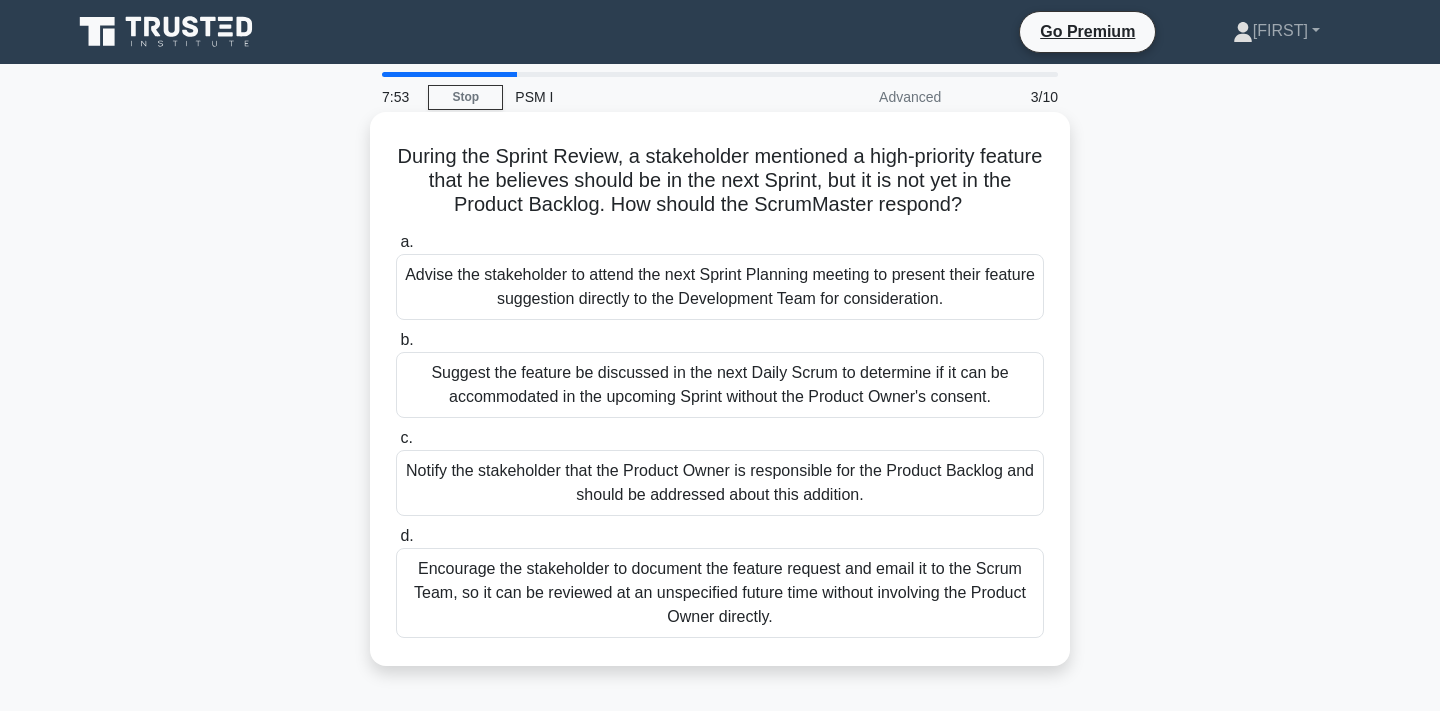 click on "Notify the stakeholder that the Product Owner is responsible for the Product Backlog and should be addressed about this addition." at bounding box center [720, 483] 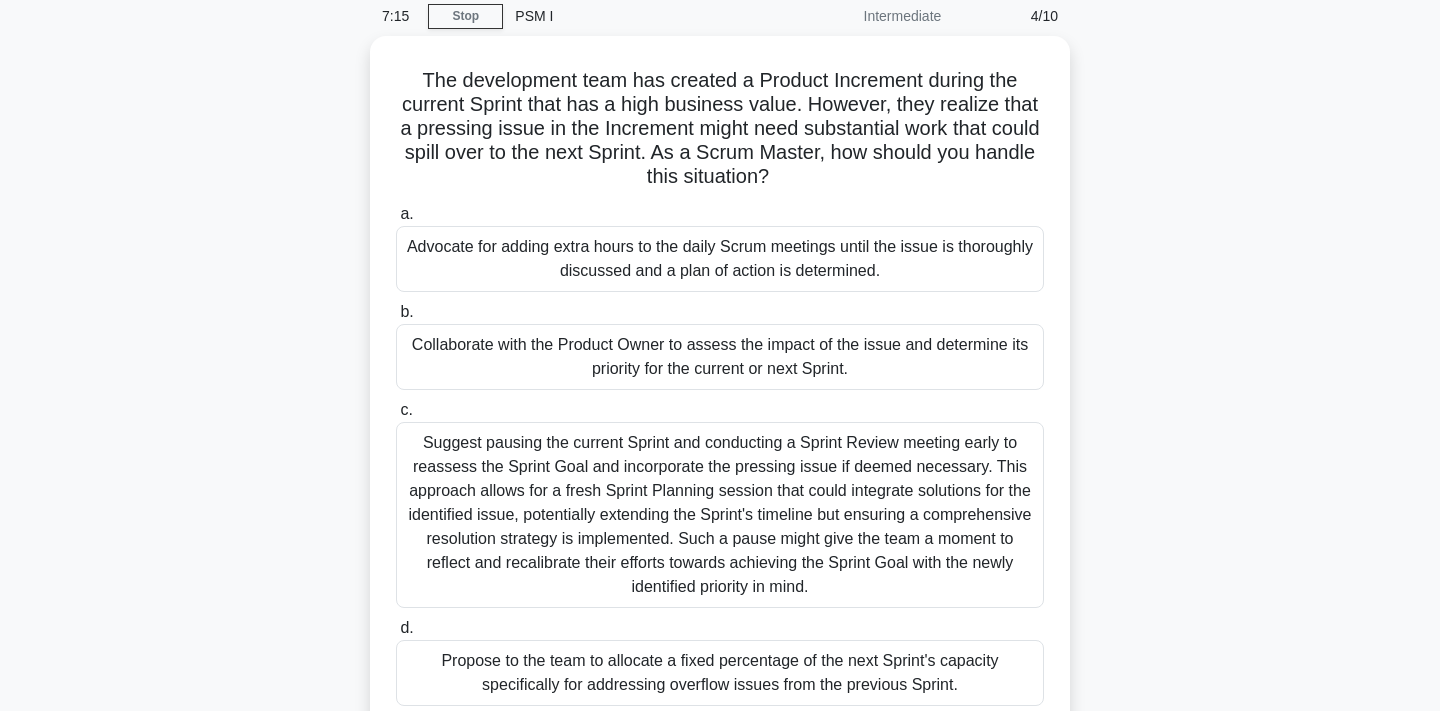 scroll, scrollTop: 80, scrollLeft: 0, axis: vertical 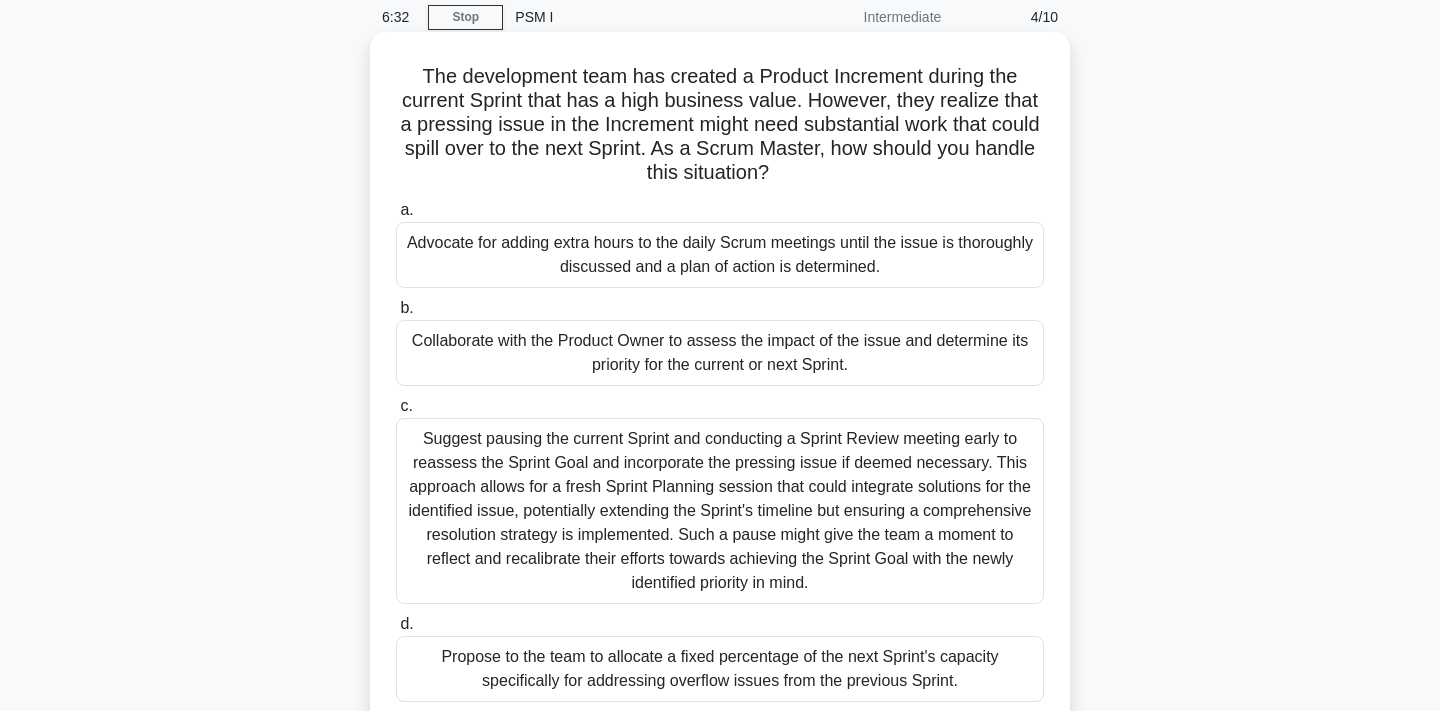 click on "Suggest pausing the current Sprint and conducting a Sprint Review meeting early to reassess the Sprint Goal and incorporate the pressing issue if deemed necessary. This approach allows for a fresh Sprint Planning session that could integrate solutions for the identified issue, potentially extending the Sprint's timeline but ensuring a comprehensive resolution strategy is implemented. Such a pause might give the team a moment to reflect and recalibrate their efforts towards achieving the Sprint Goal with the newly identified priority in mind." at bounding box center (720, 511) 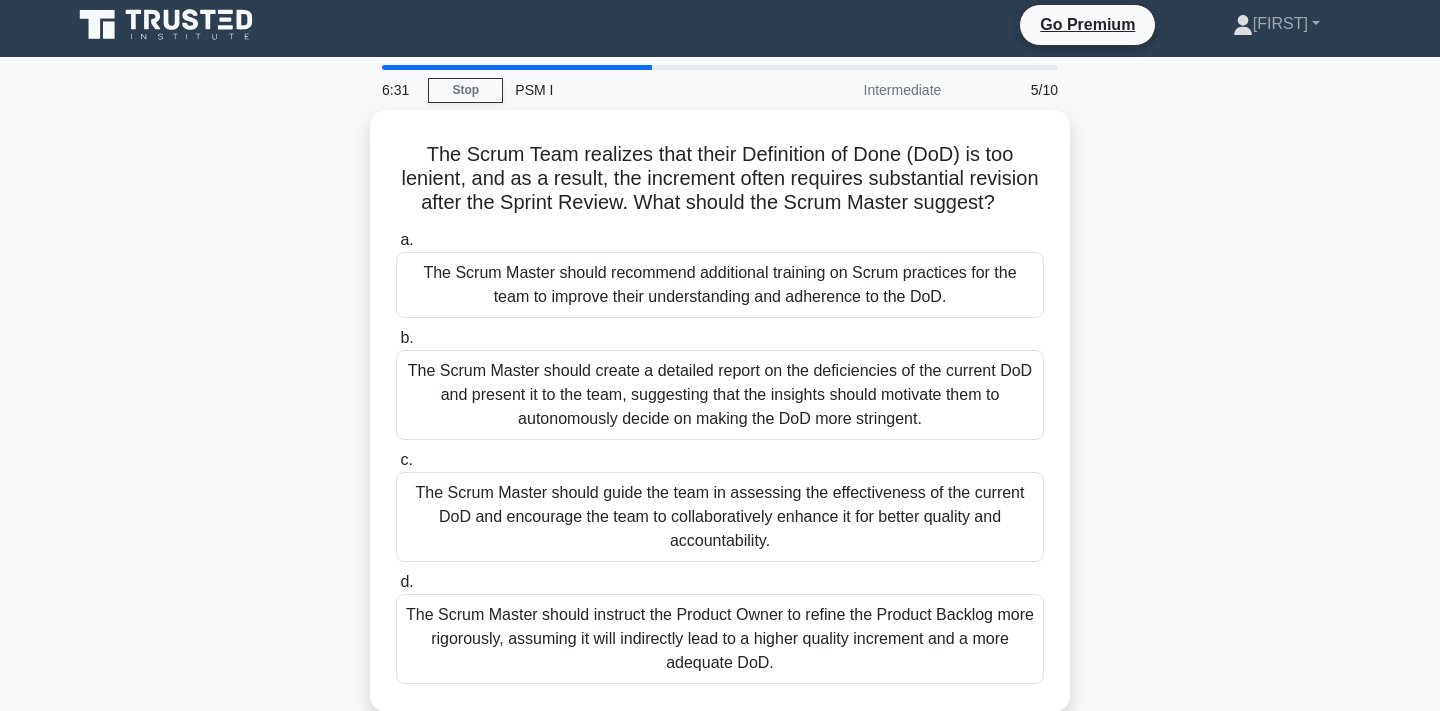 scroll, scrollTop: 0, scrollLeft: 0, axis: both 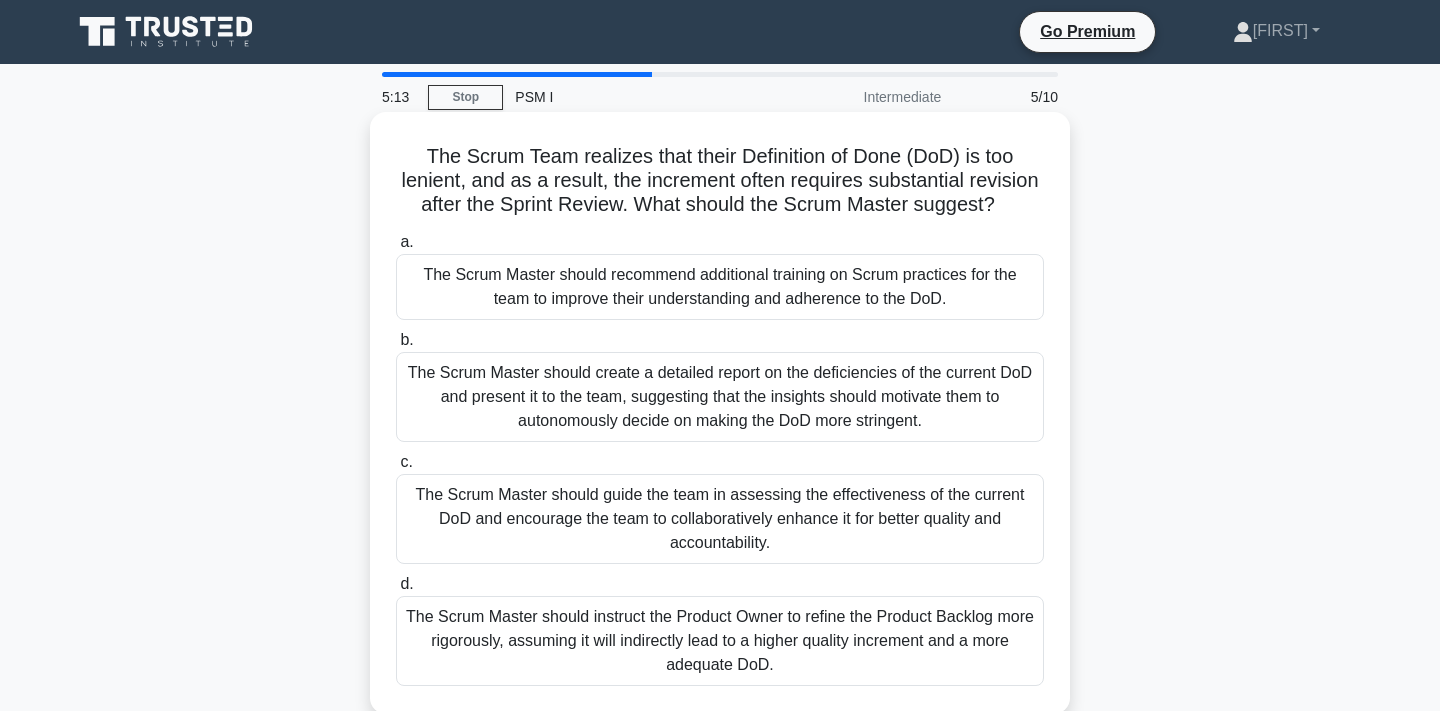 click on "The Scrum Master should instruct the Product Owner to refine the Product Backlog more rigorously, assuming it will indirectly lead to a higher quality increment and a more adequate DoD." at bounding box center [720, 641] 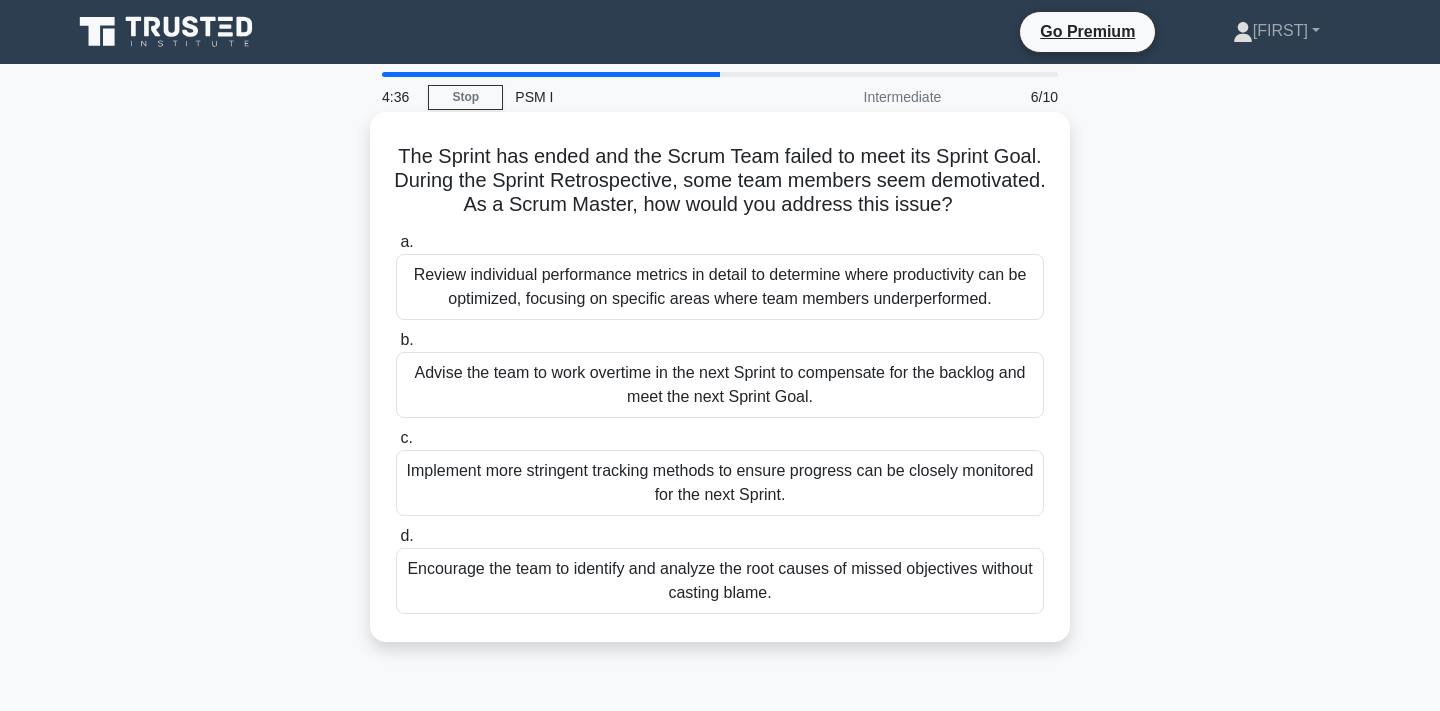 click on "Encourage the team to identify and analyze the root causes of missed objectives without casting blame." at bounding box center [720, 581] 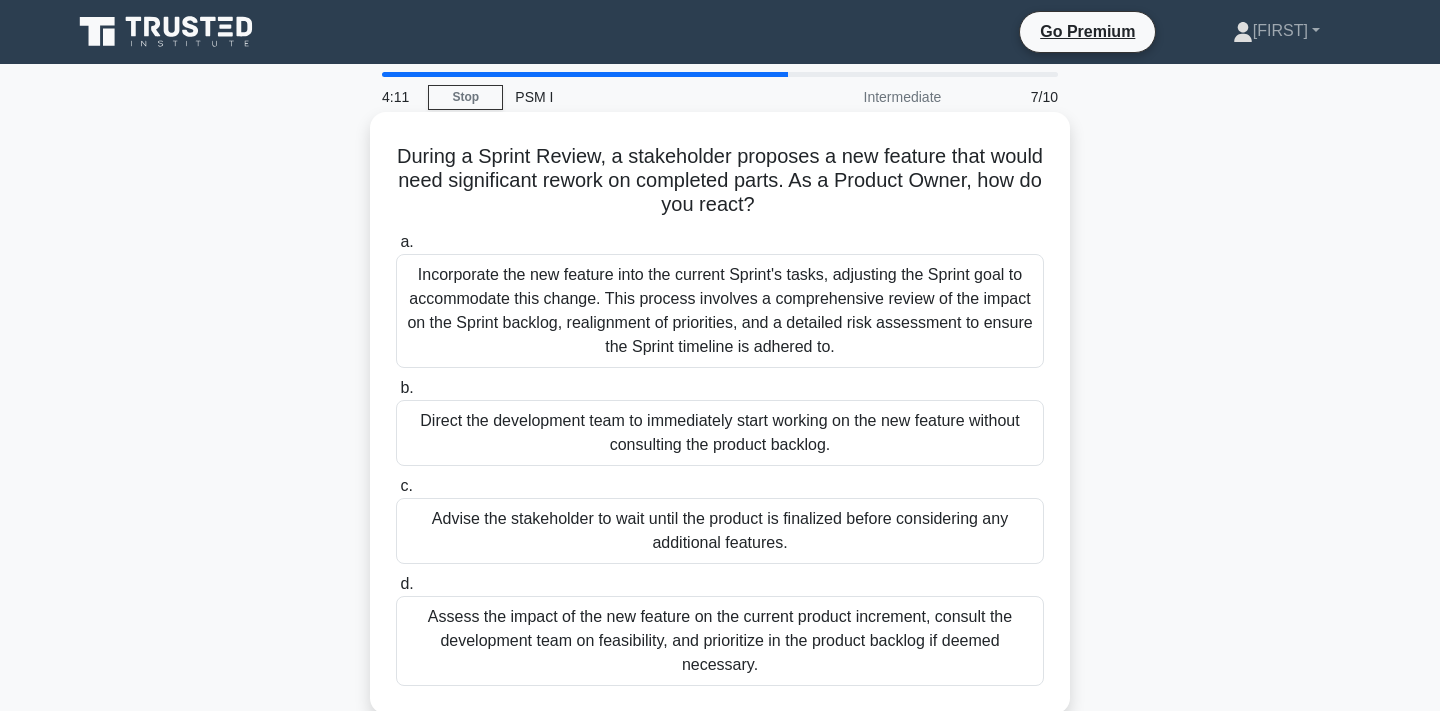 click on "Assess the impact of the new feature on the current product increment, consult the development team on feasibility, and prioritize in the product backlog if deemed necessary." at bounding box center [720, 641] 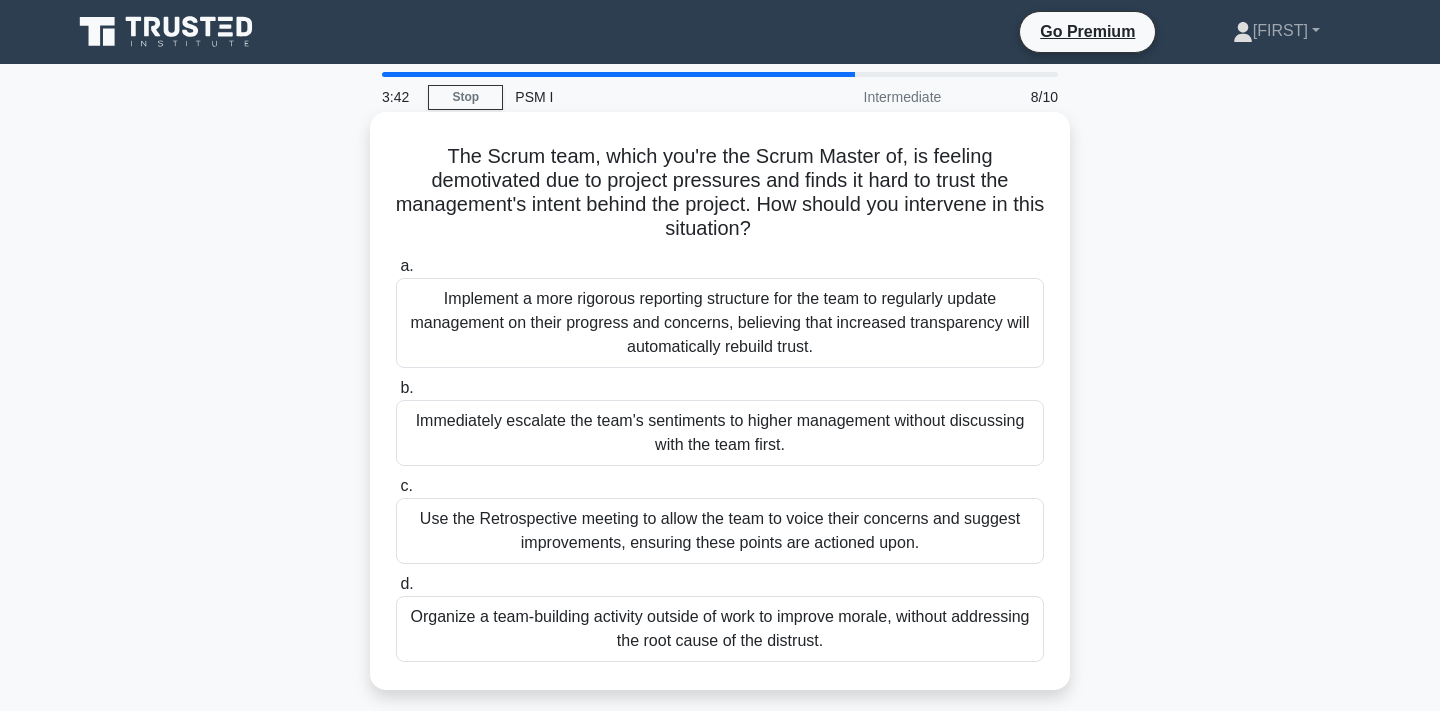 click on "Use the Retrospective meeting to allow the team to voice their concerns and suggest improvements, ensuring these points are actioned upon." at bounding box center [720, 531] 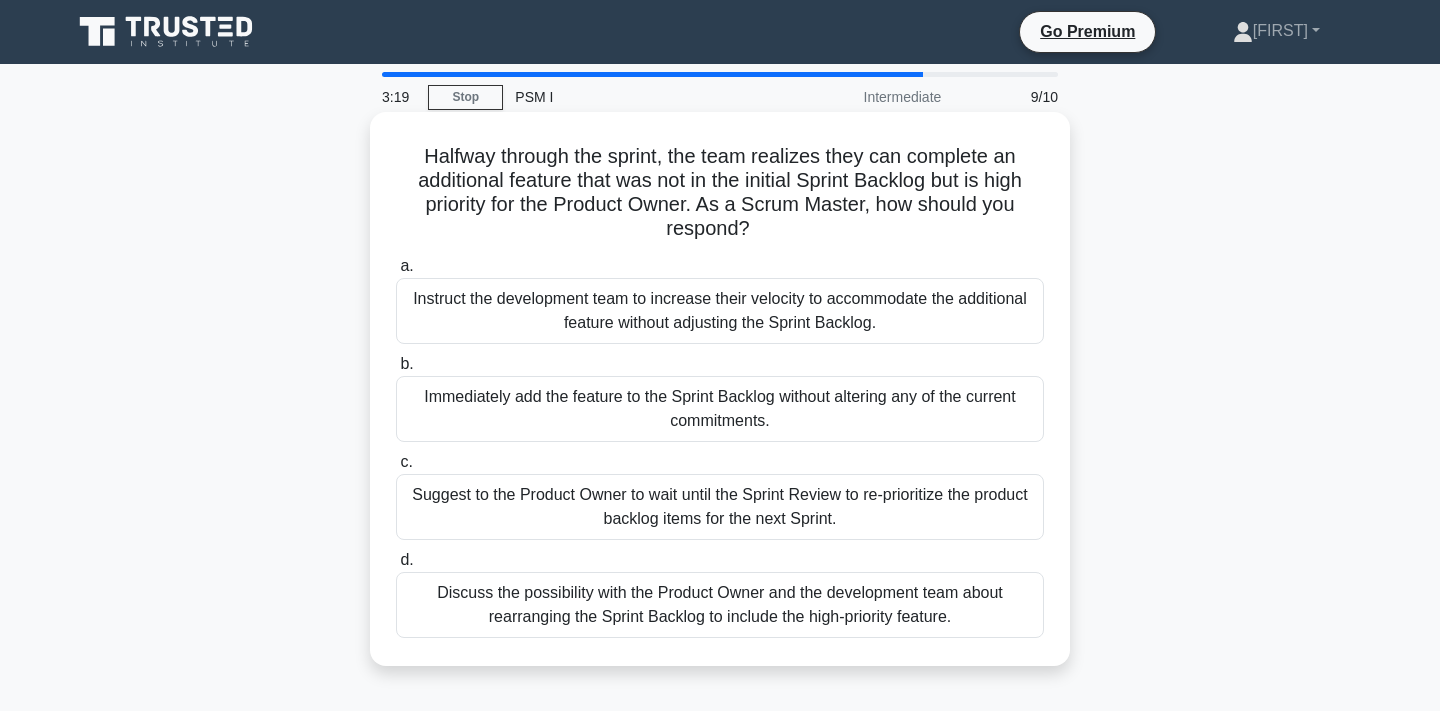 click on "Discuss the possibility with the Product Owner and the development team about rearranging the Sprint Backlog to include the high-priority feature." at bounding box center [720, 605] 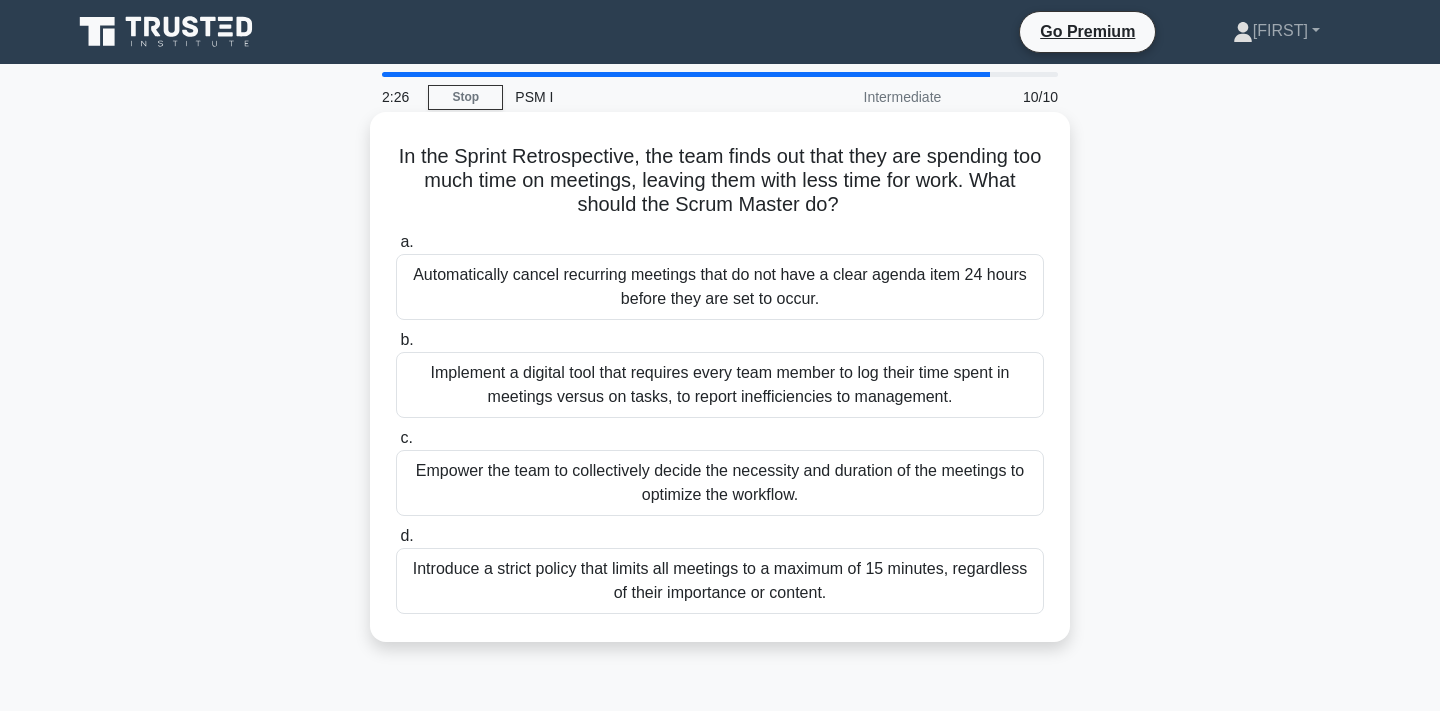click on "Introduce a strict policy that limits all meetings to a maximum of 15 minutes, regardless of their importance or content." at bounding box center [720, 581] 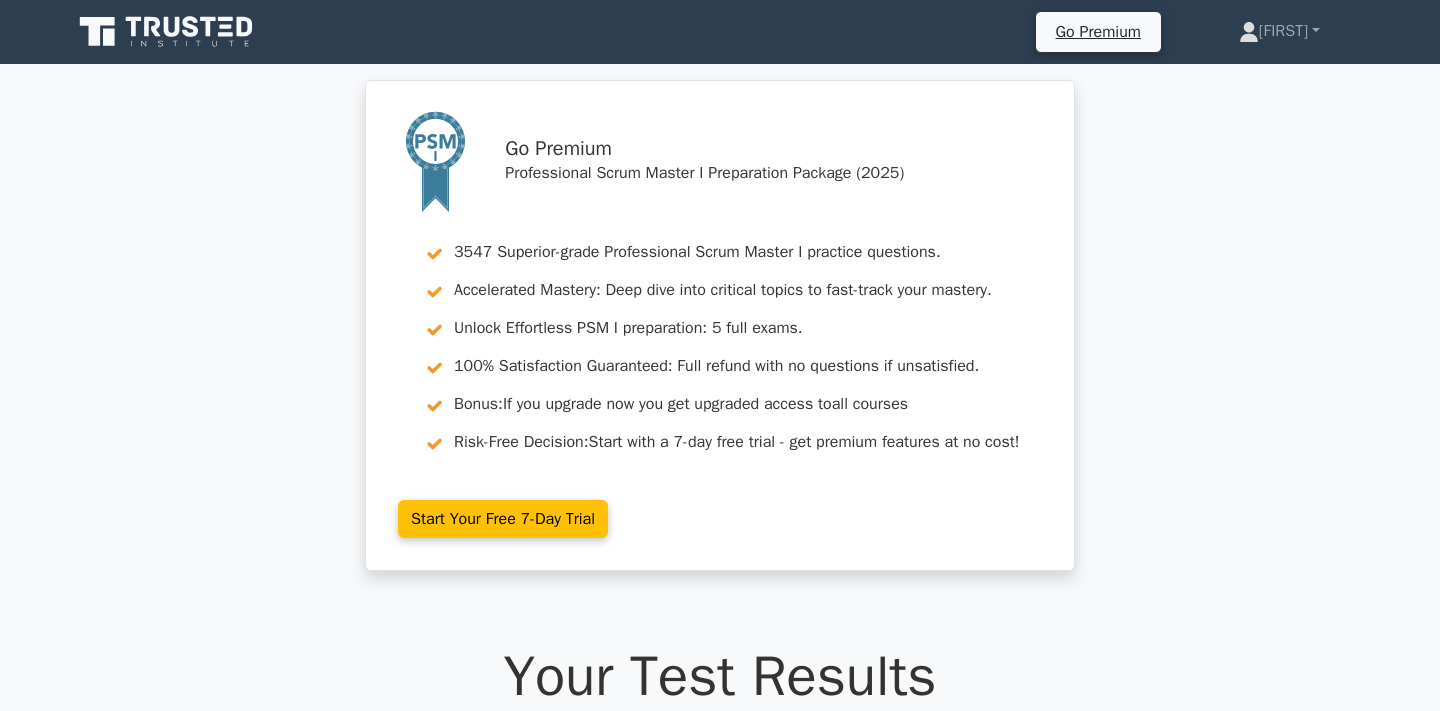 scroll, scrollTop: 0, scrollLeft: 0, axis: both 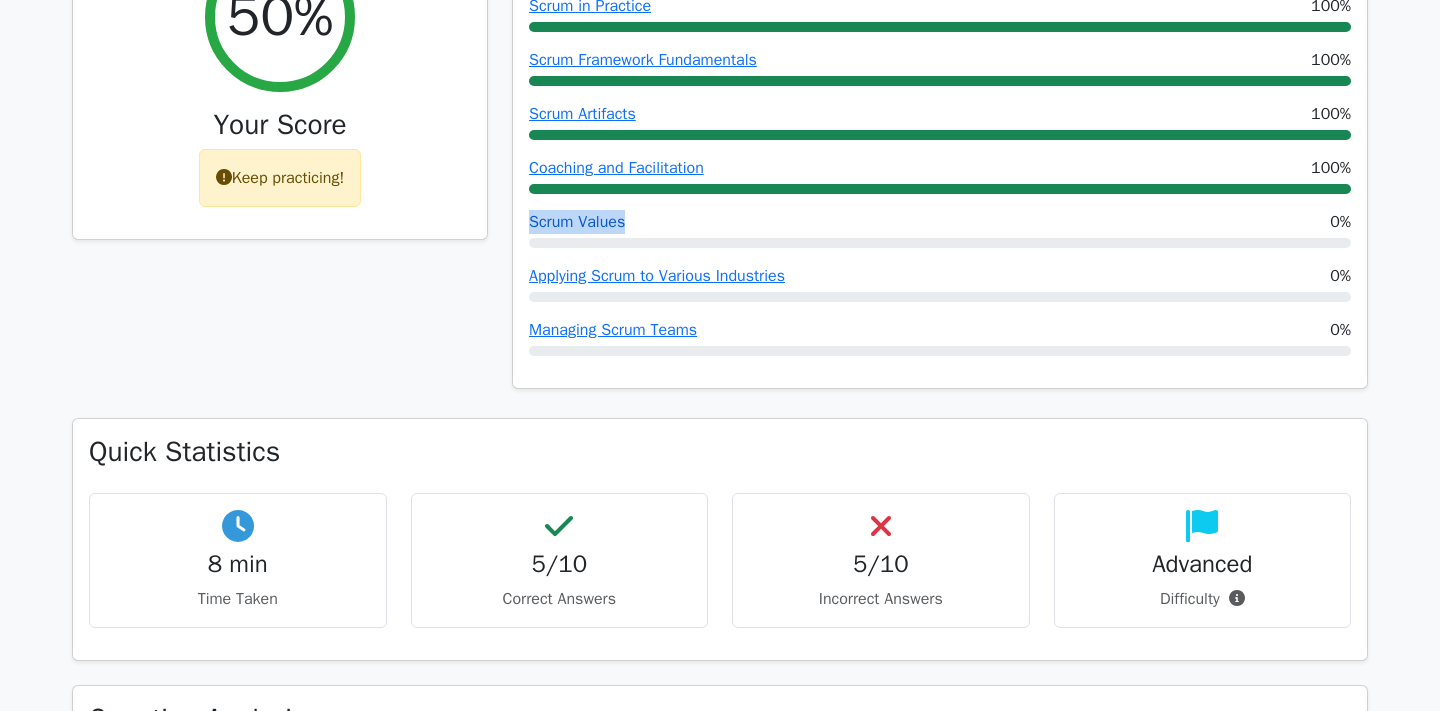 click on "Scrum Values" at bounding box center [577, 222] 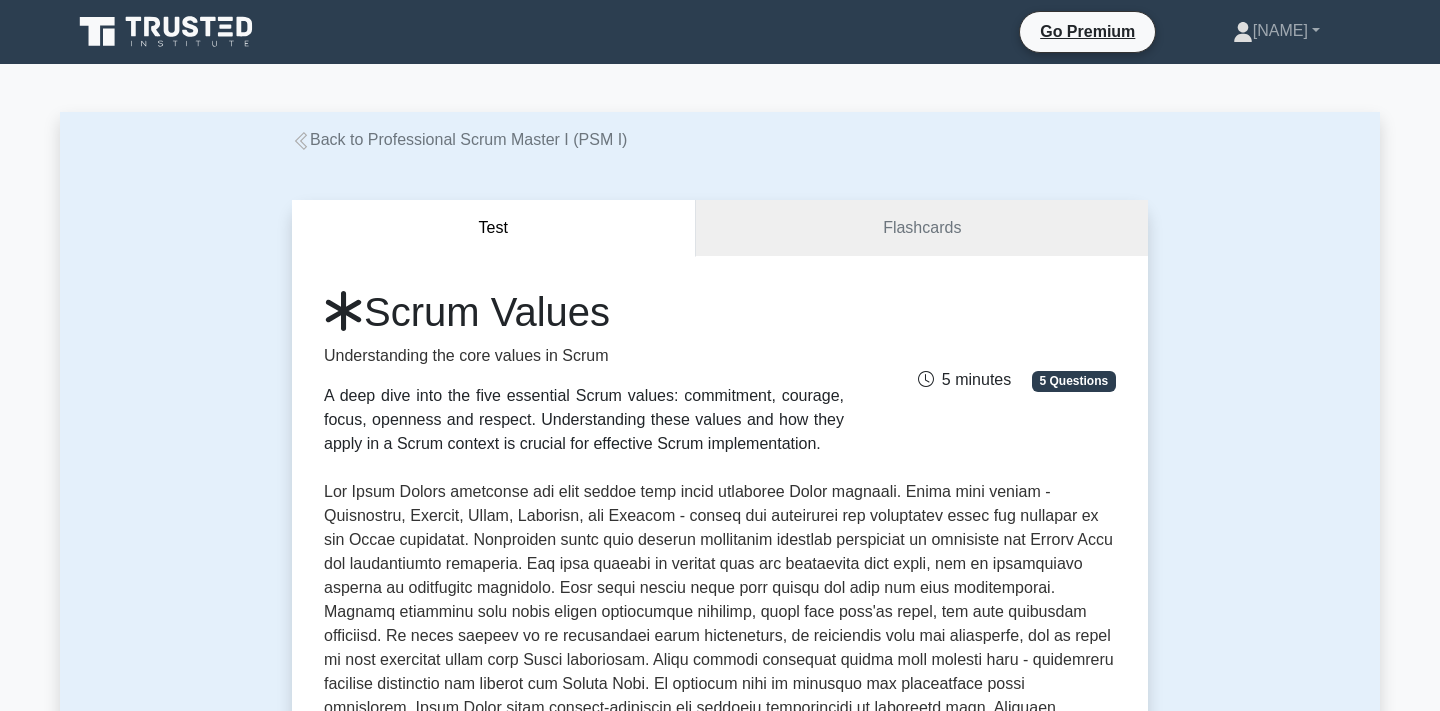 scroll, scrollTop: 0, scrollLeft: 0, axis: both 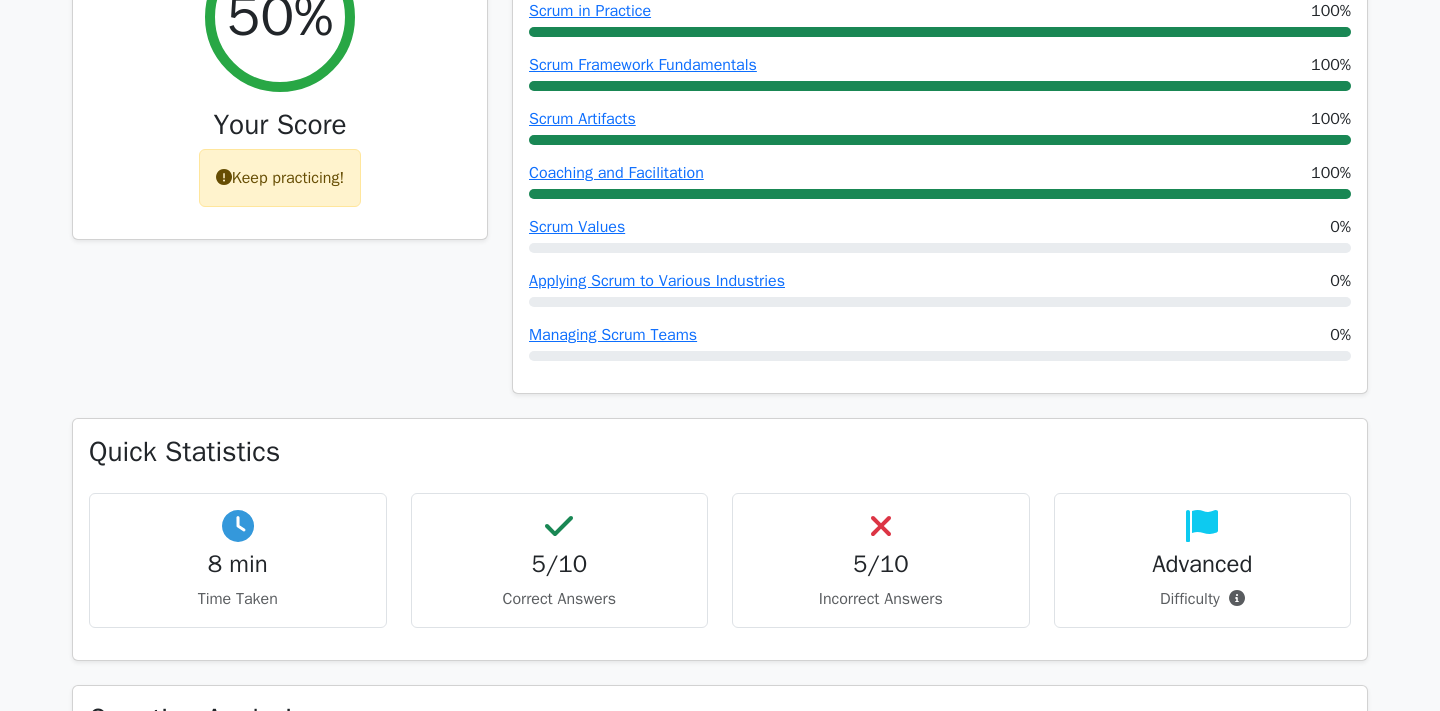 click on "50%
Your Score
Keep practicing!" at bounding box center (280, 172) 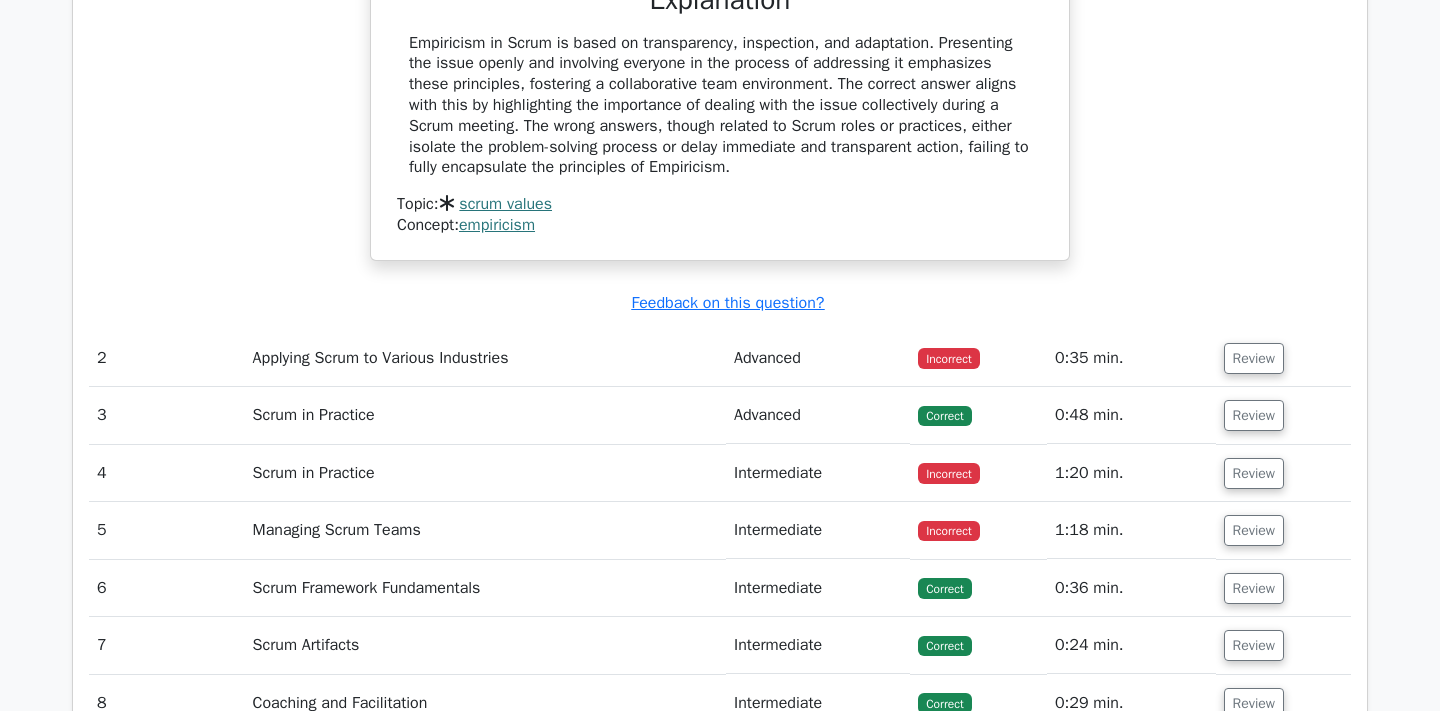 scroll, scrollTop: 2321, scrollLeft: 0, axis: vertical 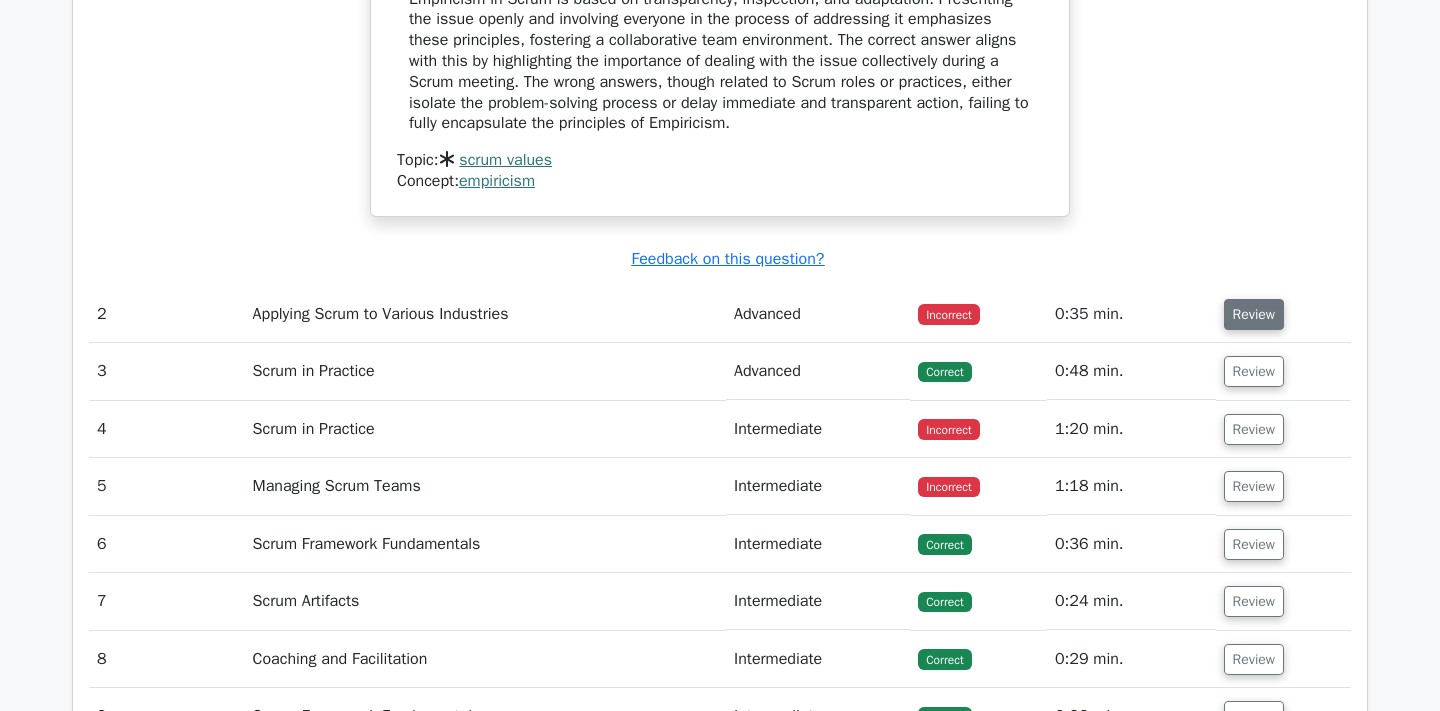 click on "Review" at bounding box center [1254, 314] 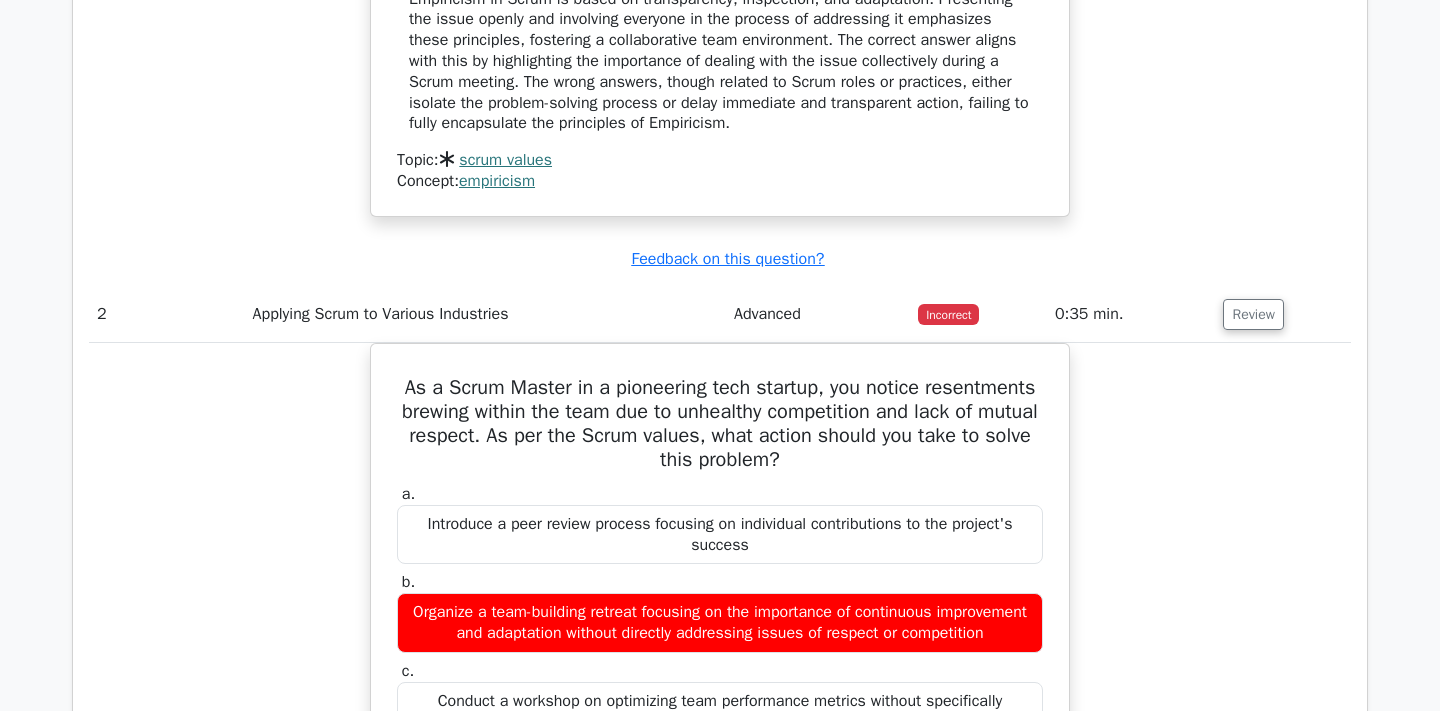 drag, startPoint x: 1236, startPoint y: 317, endPoint x: 1178, endPoint y: 446, distance: 141.43903 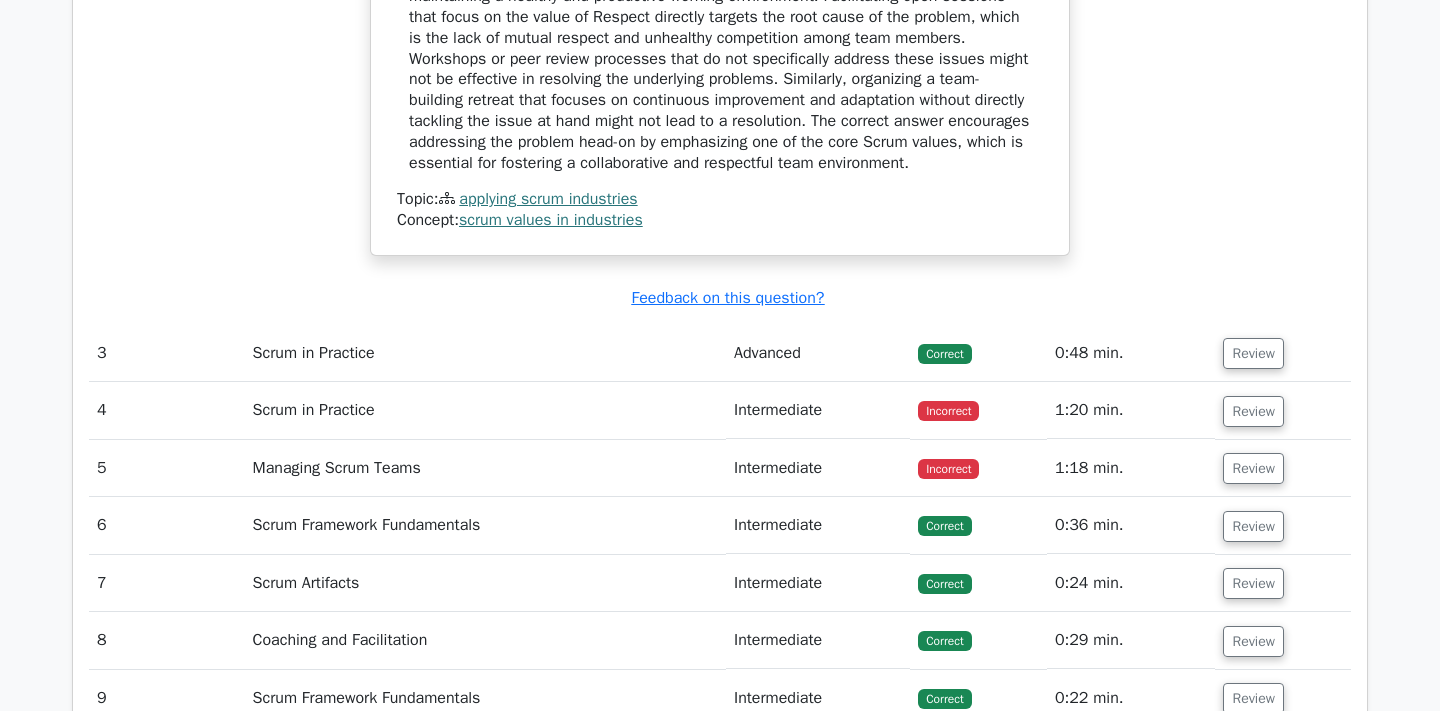 scroll, scrollTop: 3281, scrollLeft: 0, axis: vertical 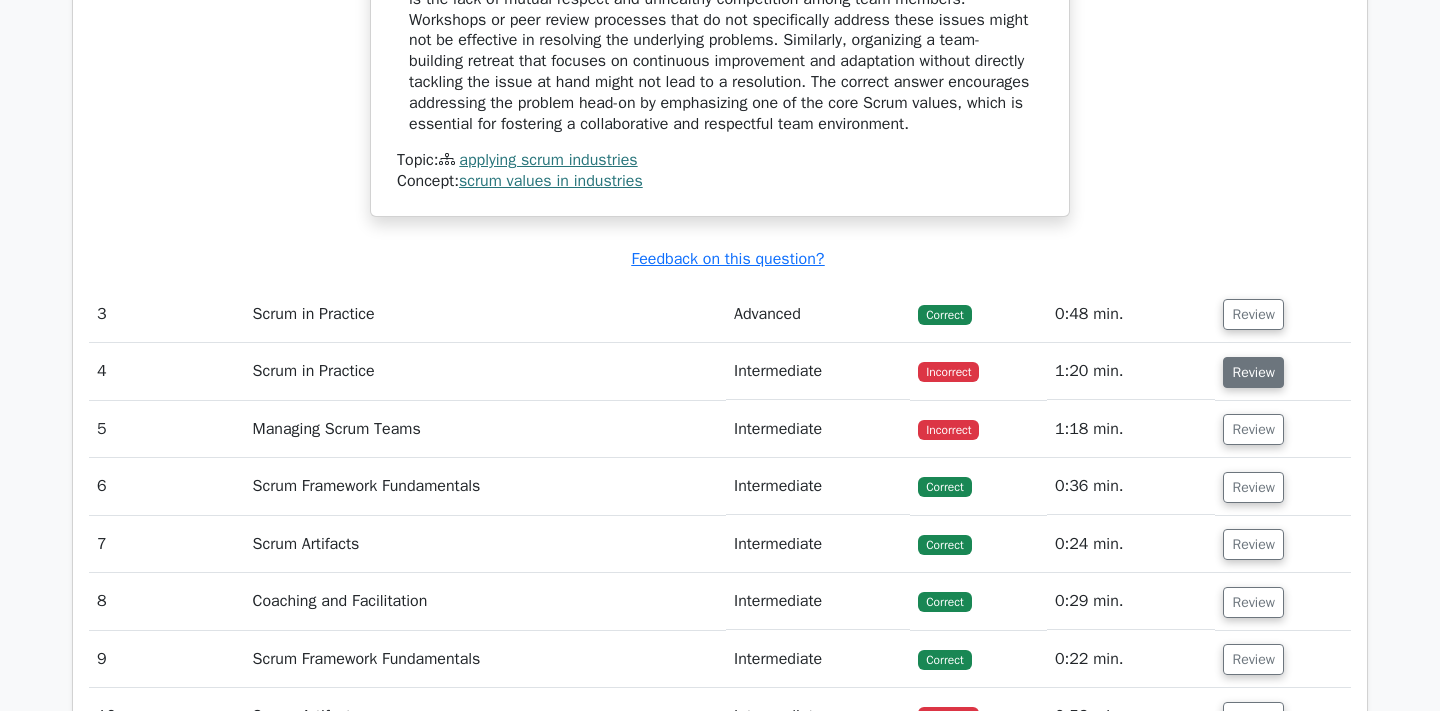 click on "Review" at bounding box center (1253, 372) 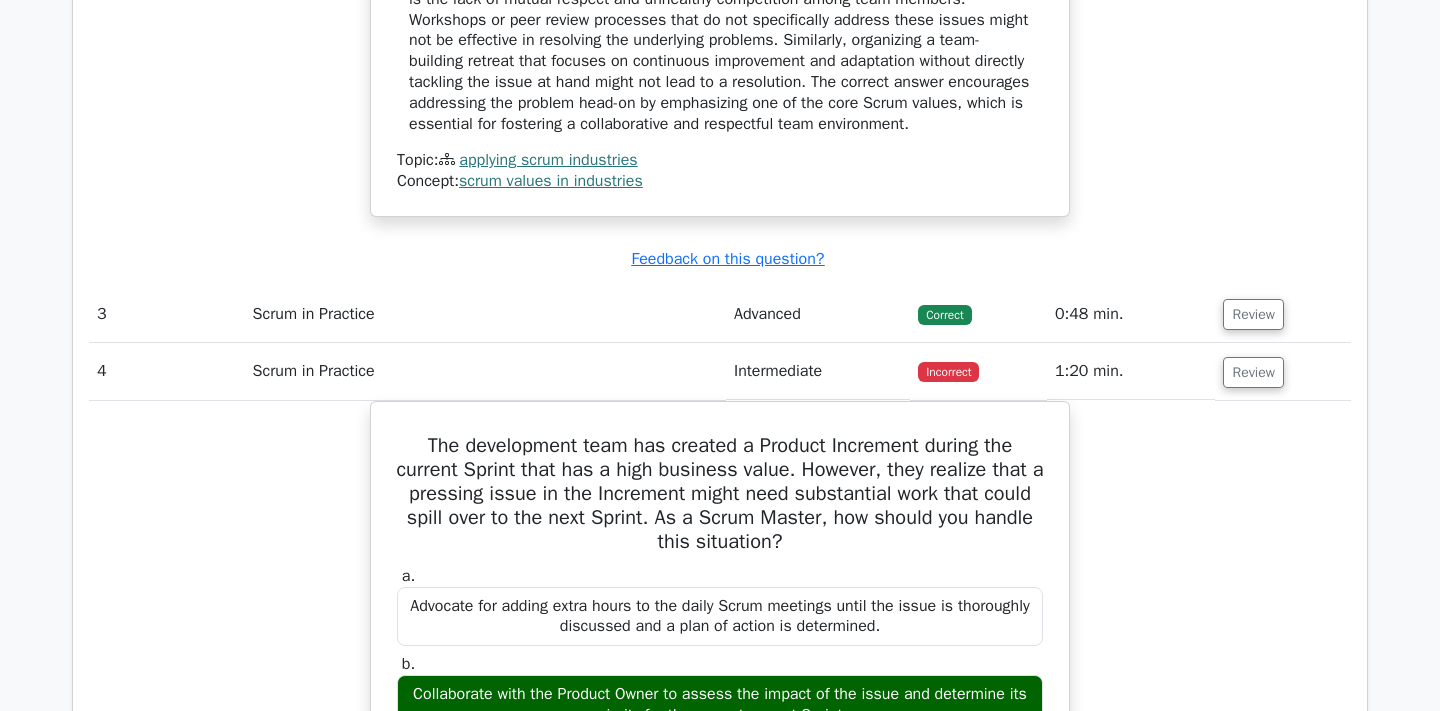 click on "The development team has created a Product Increment during the current Sprint that has a high business value. However, they realize that a pressing issue in the Increment might need substantial work that could spill over to the next Sprint. As a Scrum Master, how should you handle this situation?
a.
Advocate for adding extra hours to the daily Scrum meetings until the issue is thoroughly discussed and a plan of action is determined.
b. c. d." at bounding box center [720, 911] 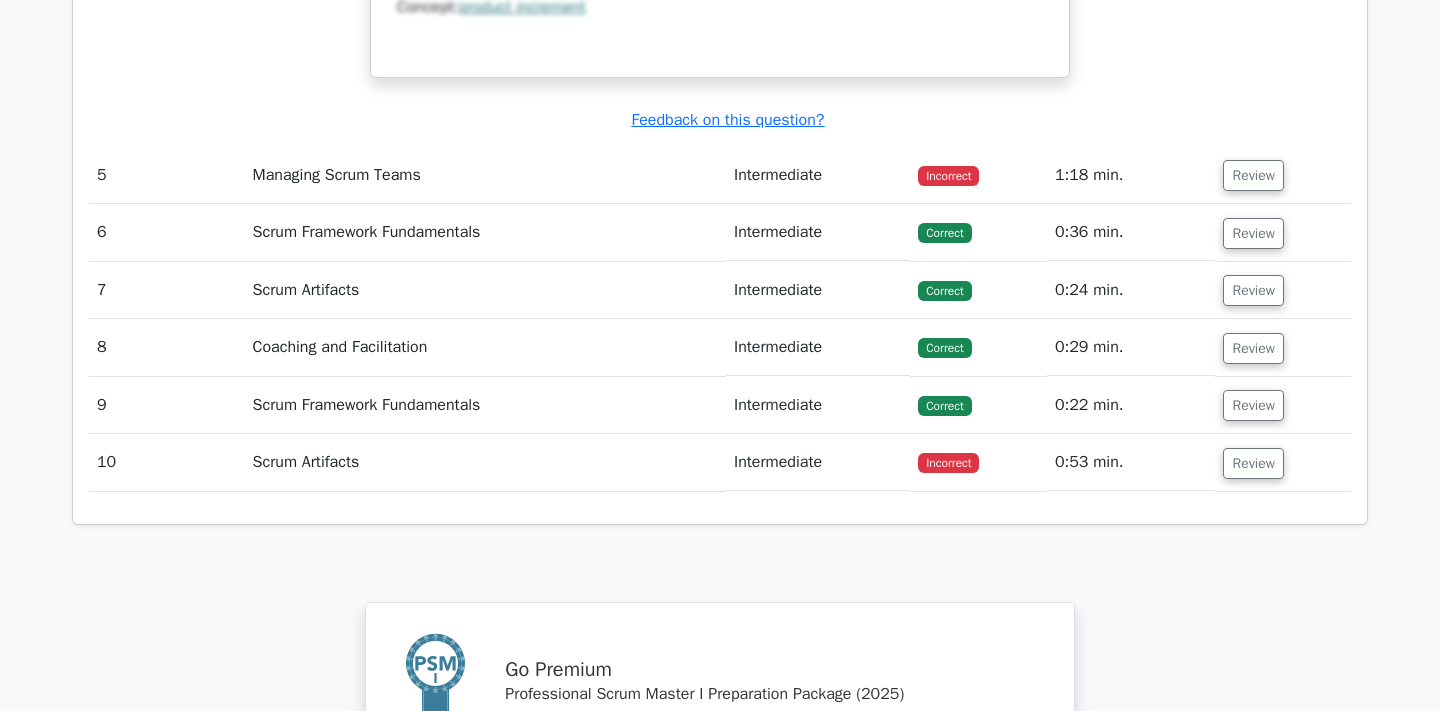 scroll, scrollTop: 4641, scrollLeft: 0, axis: vertical 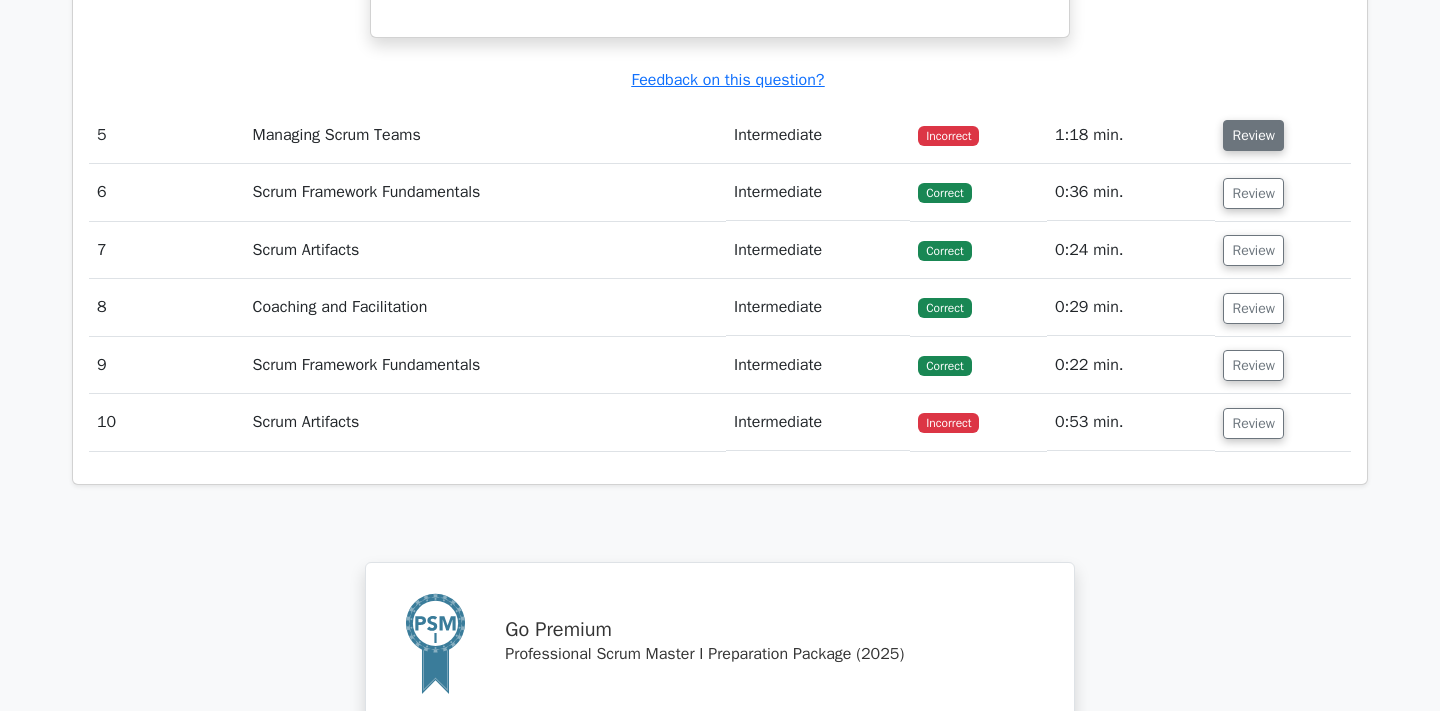 click on "Review" at bounding box center (1253, 135) 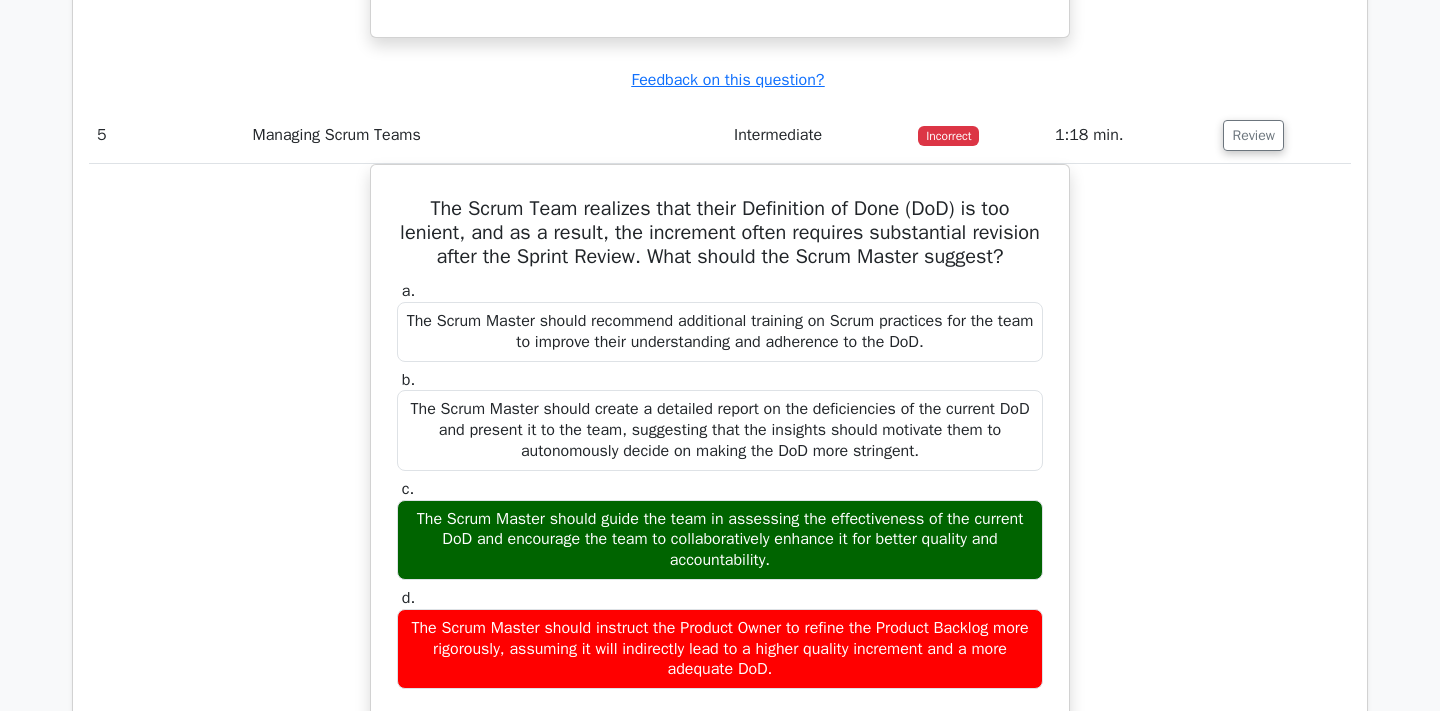 click on "The Scrum Team realizes that their Definition of Done (DoD) is too lenient, and as a result, the increment often requires substantial revision after the Sprint Review. What should the Scrum Master suggest?
a.
The Scrum Master should recommend additional training on Scrum practices for the team to improve their understanding and adherence to the DoD.
b. c." at bounding box center [720, 591] 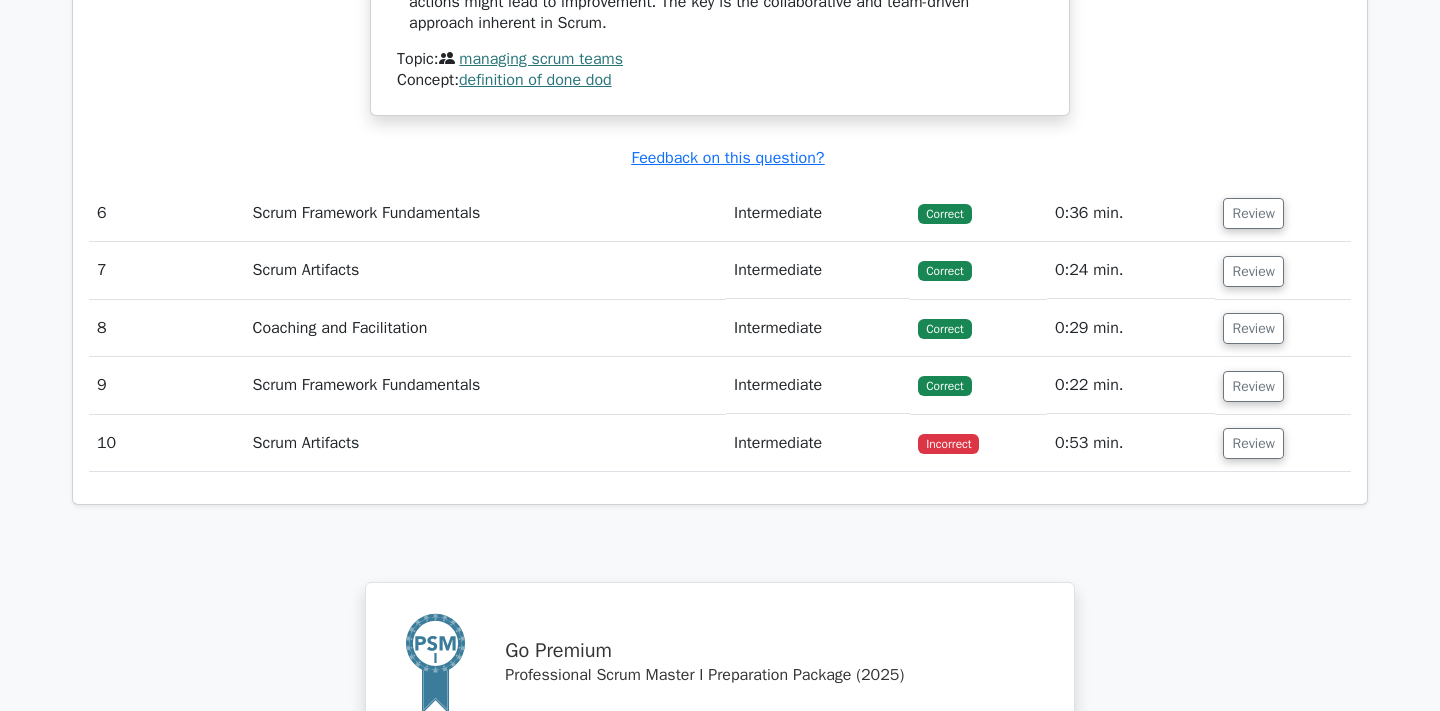scroll, scrollTop: 5521, scrollLeft: 0, axis: vertical 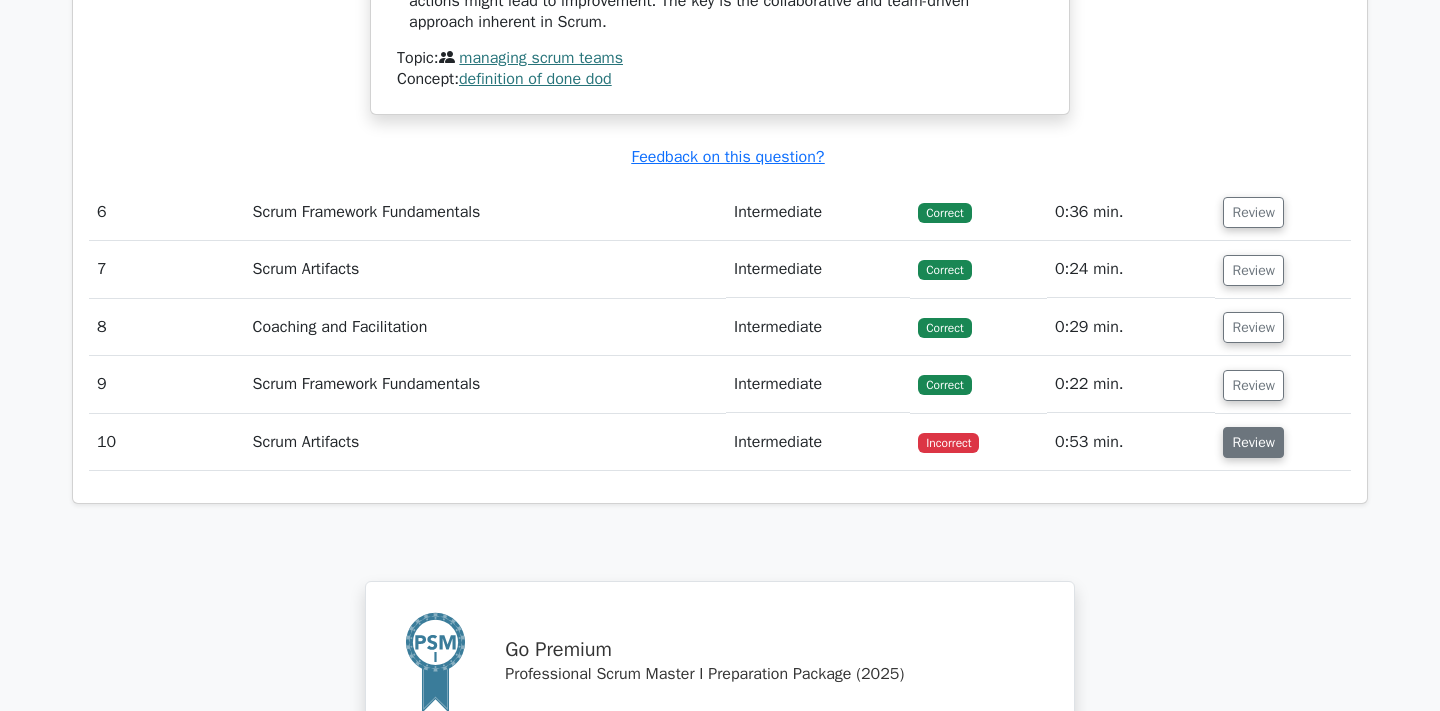 click on "Review" at bounding box center (1253, 442) 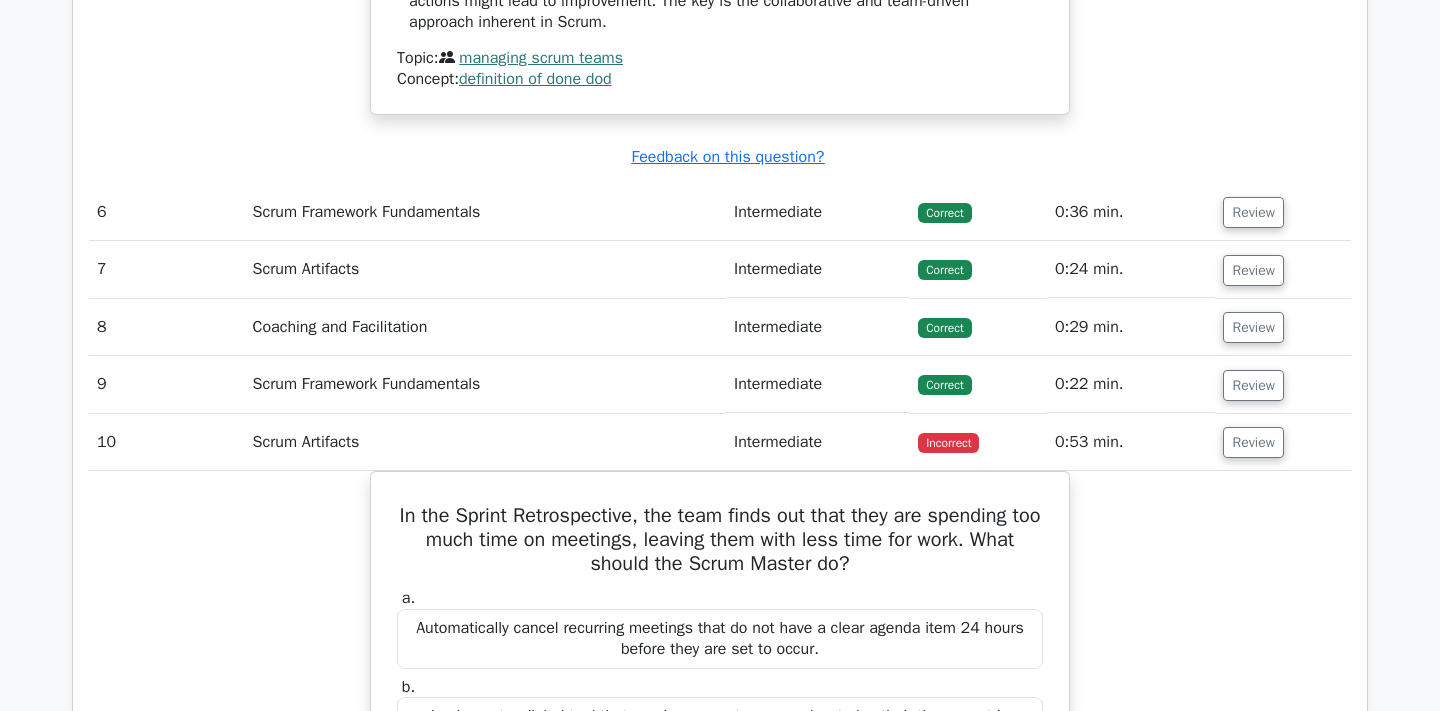 click on "In the Sprint Retrospective, the team finds out that they are spending too much time on meetings, leaving them with less time for work. What should the Scrum Master do?
a.
Automatically cancel recurring meetings that do not have a clear agenda item 24 hours before they are set to occur.
b.
c. d." at bounding box center [720, 905] 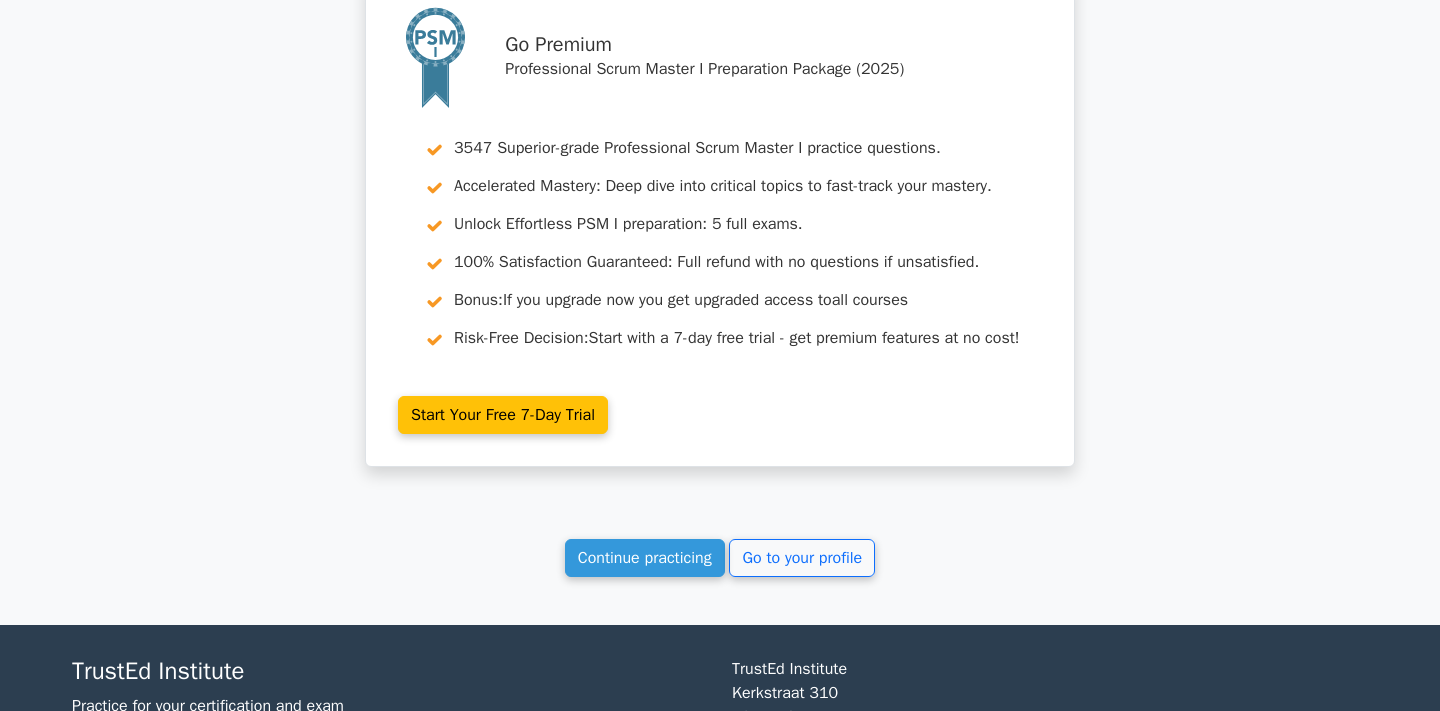 scroll, scrollTop: 7041, scrollLeft: 0, axis: vertical 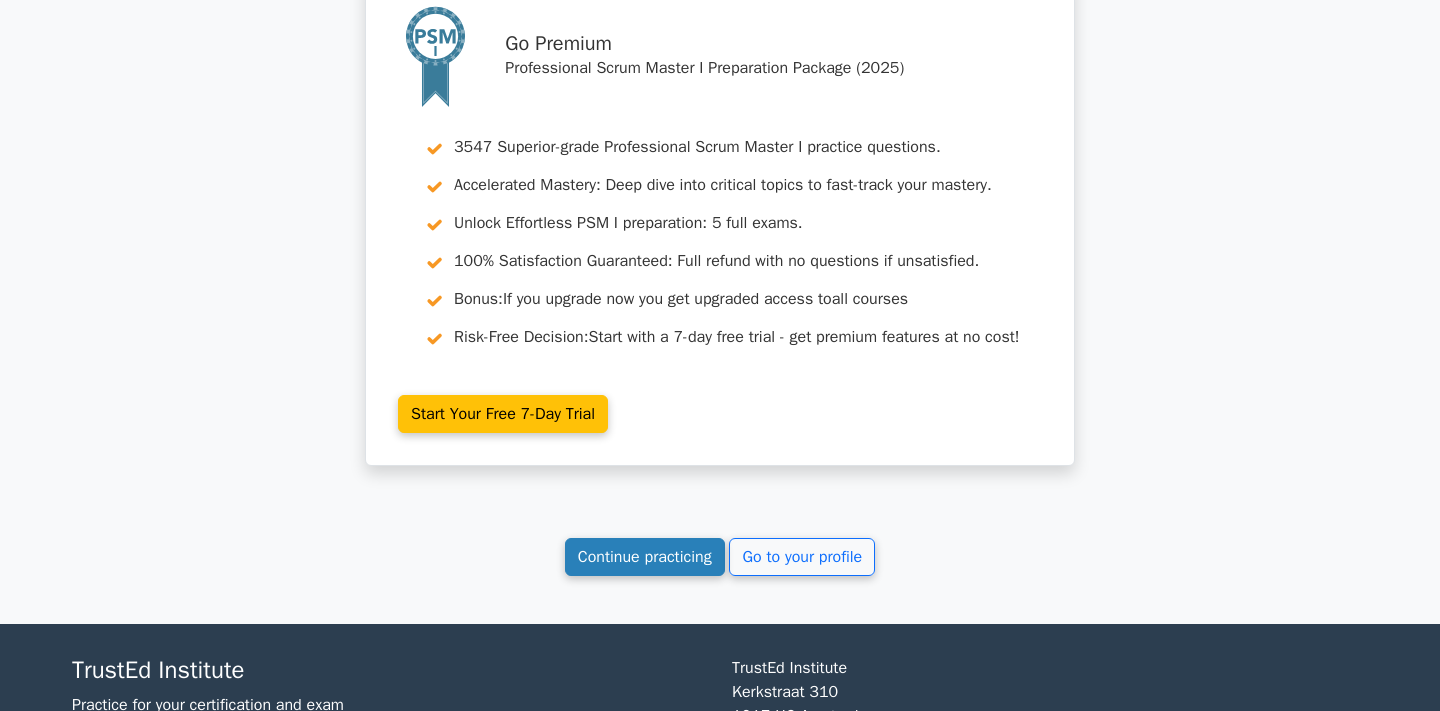 click on "Continue practicing" at bounding box center (645, 557) 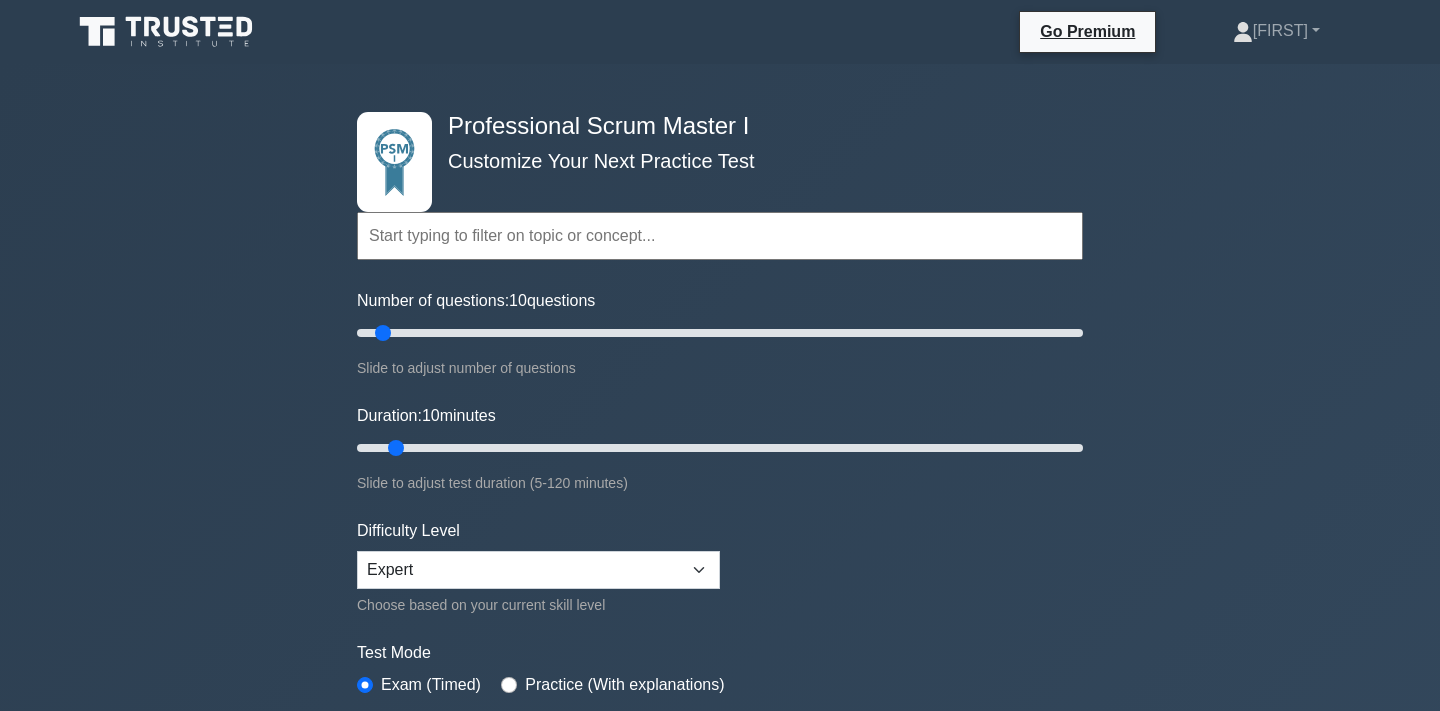 scroll, scrollTop: 0, scrollLeft: 0, axis: both 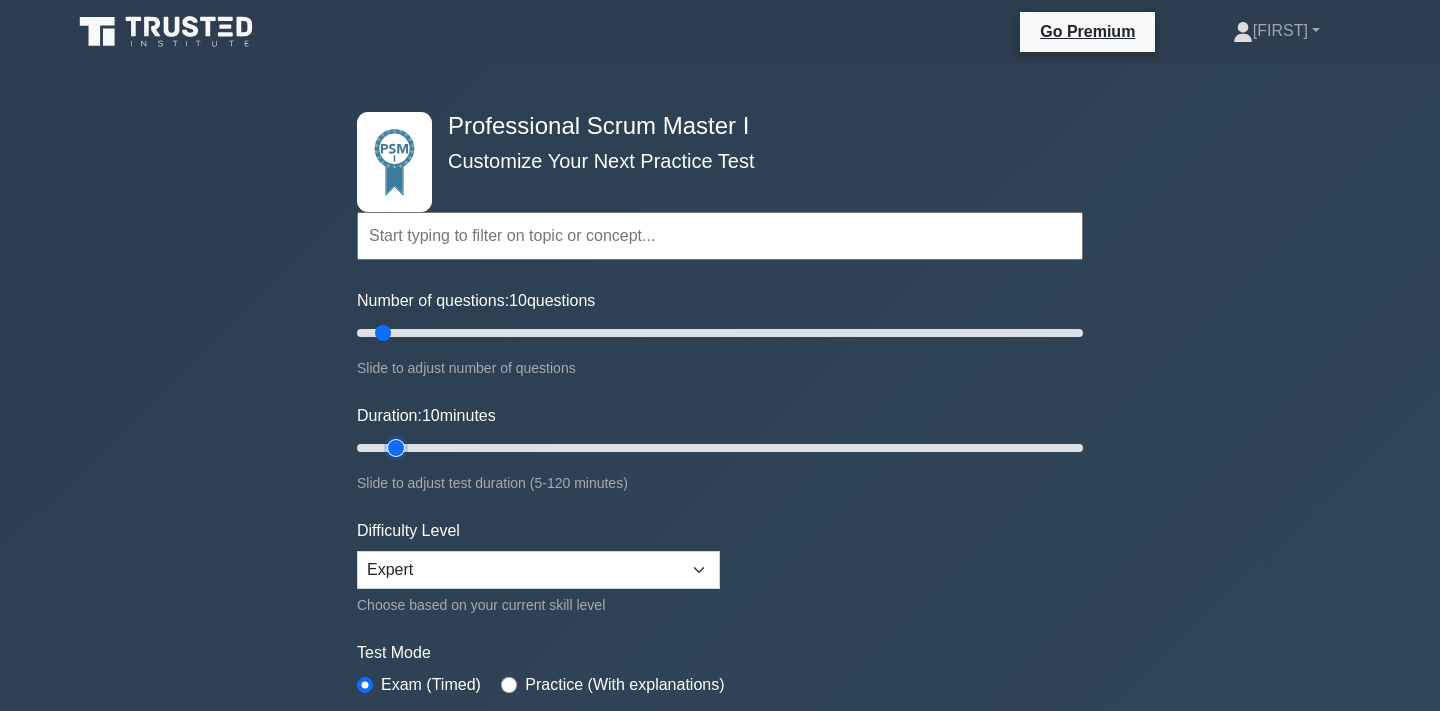 type on "100" 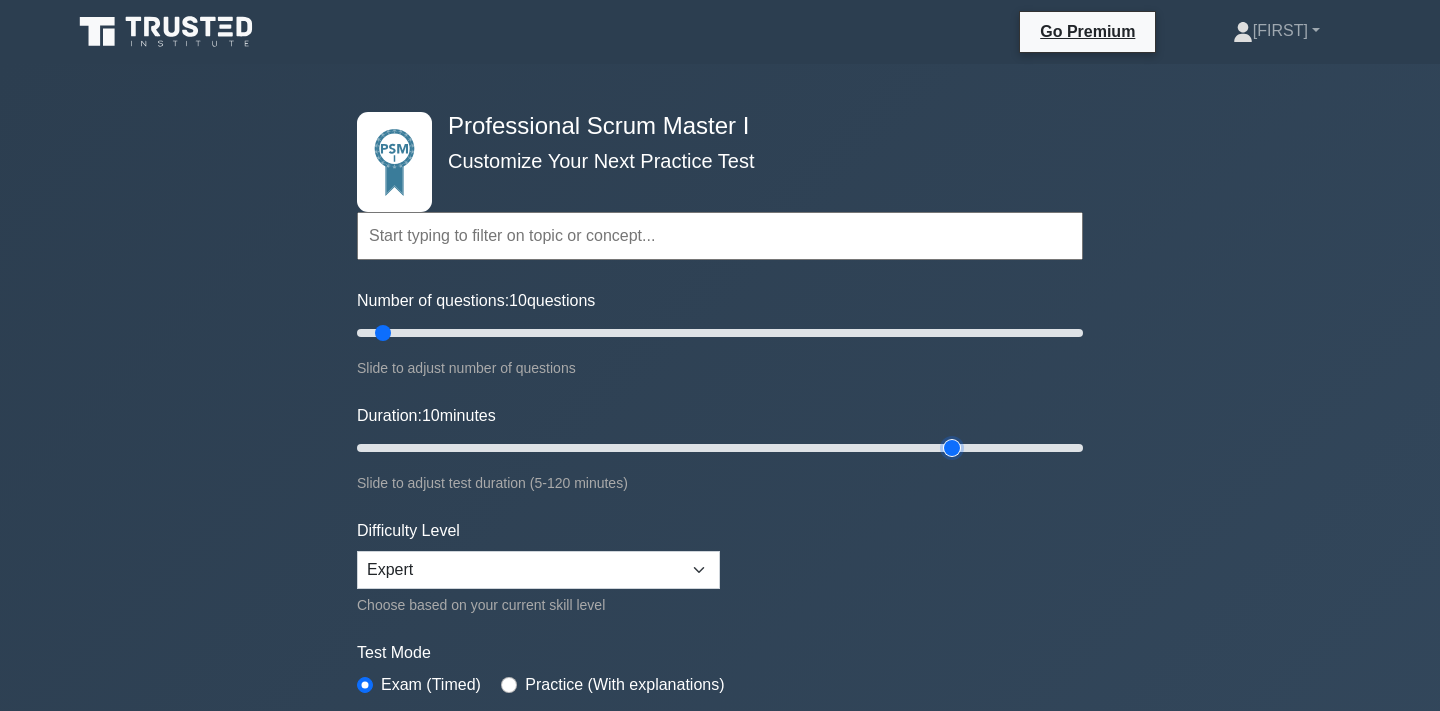 click on "Duration:  10  minutes" at bounding box center (720, 448) 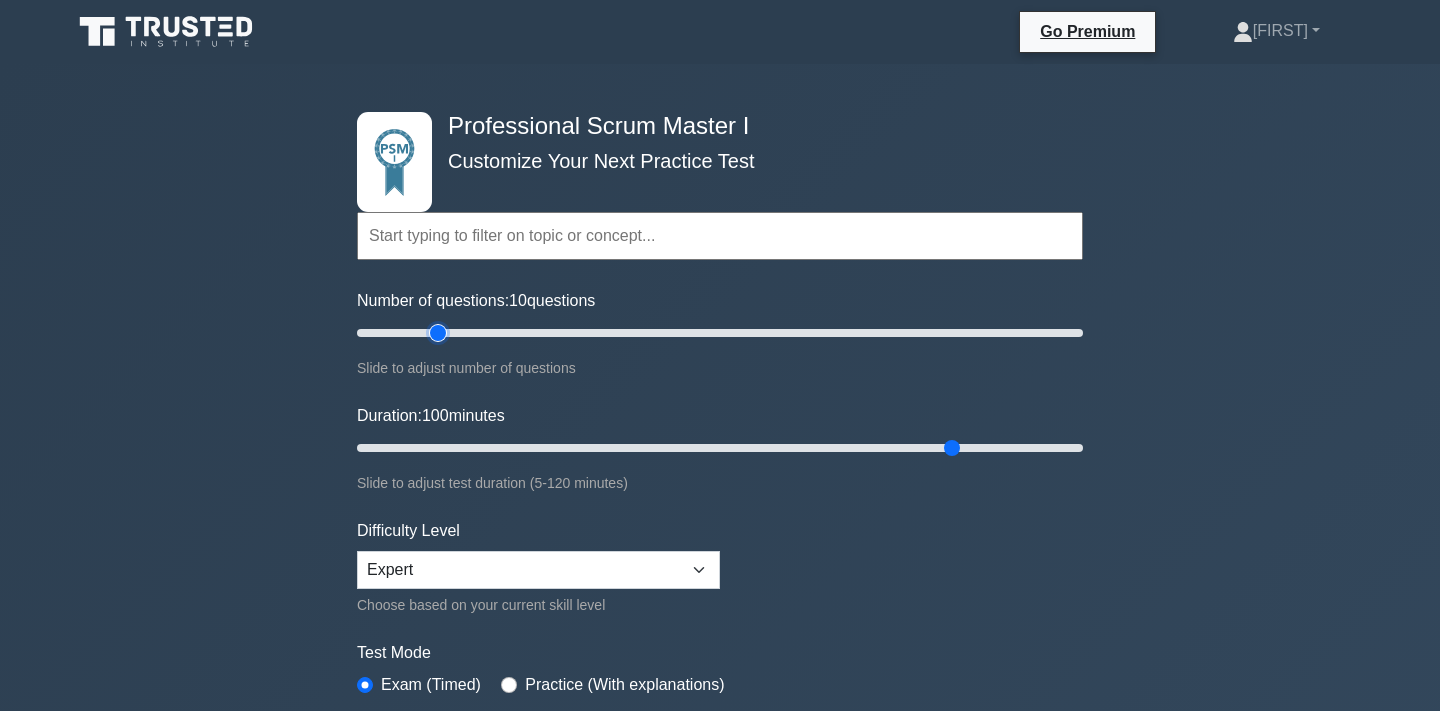 click on "Number of questions:  10  questions" at bounding box center [720, 333] 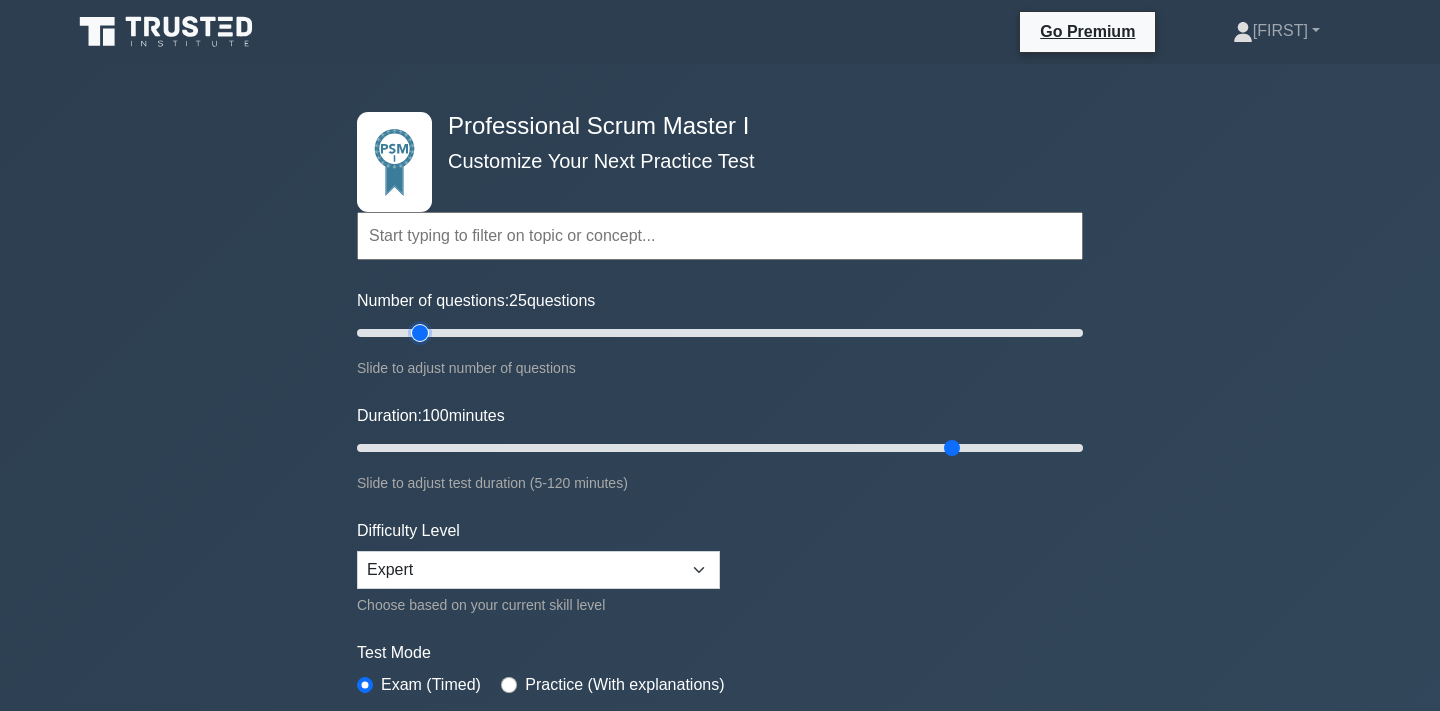 click on "Number of questions:  25  questions" at bounding box center (720, 333) 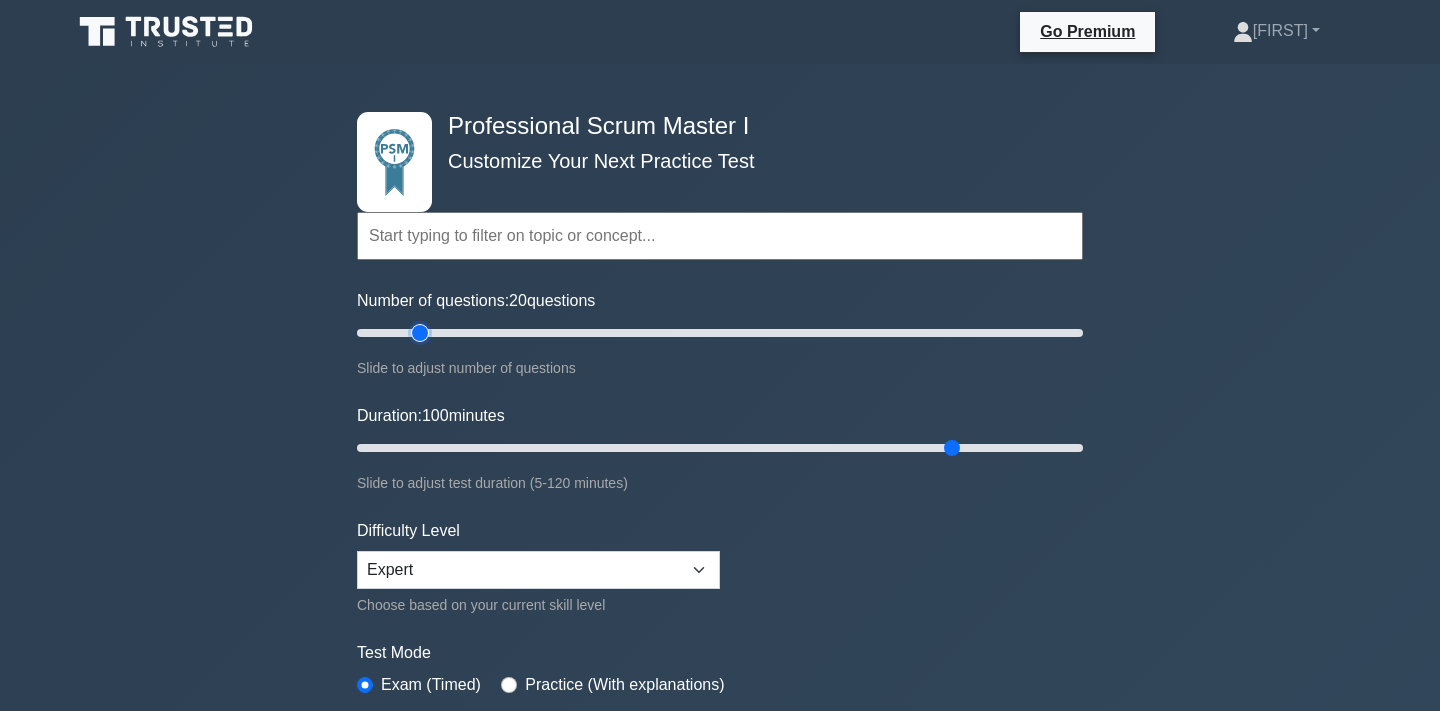 click on "Number of questions:  20  questions" at bounding box center (720, 333) 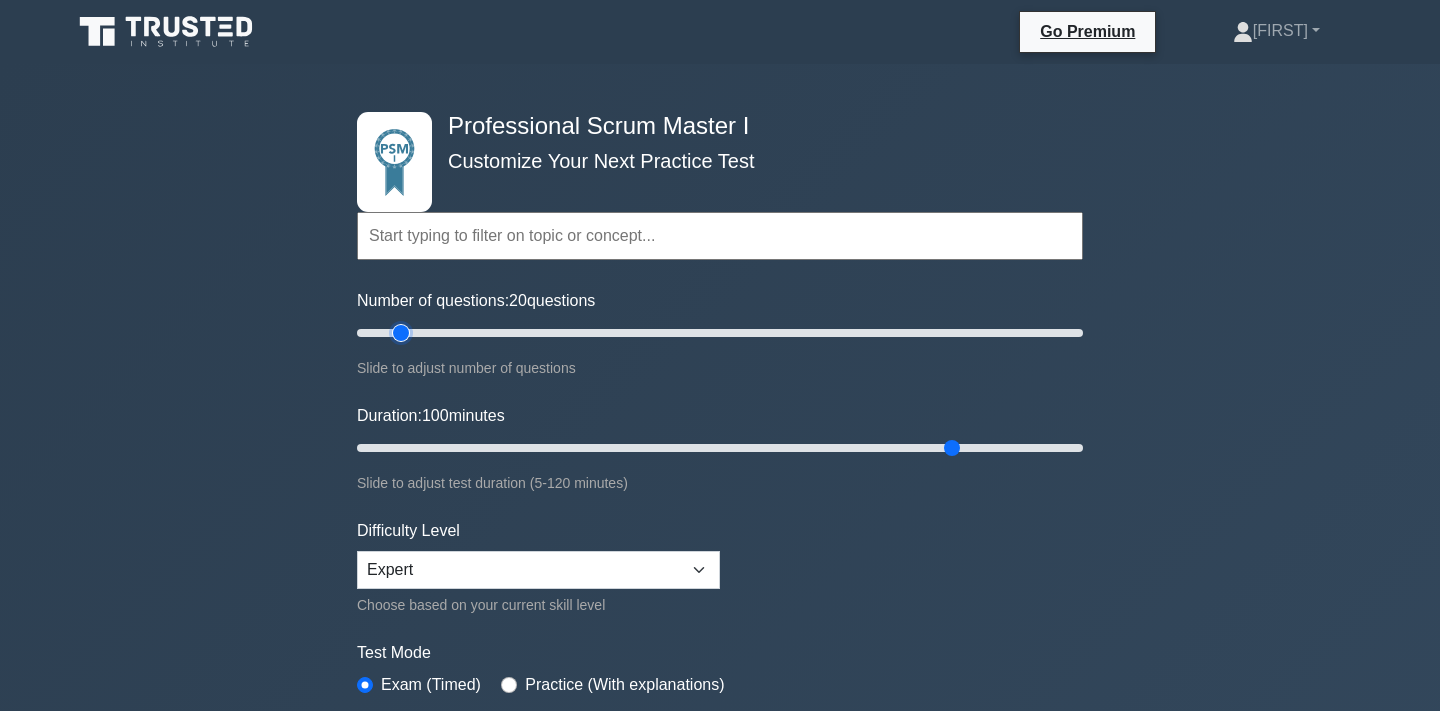 click on "Number of questions:  20  questions" at bounding box center [720, 333] 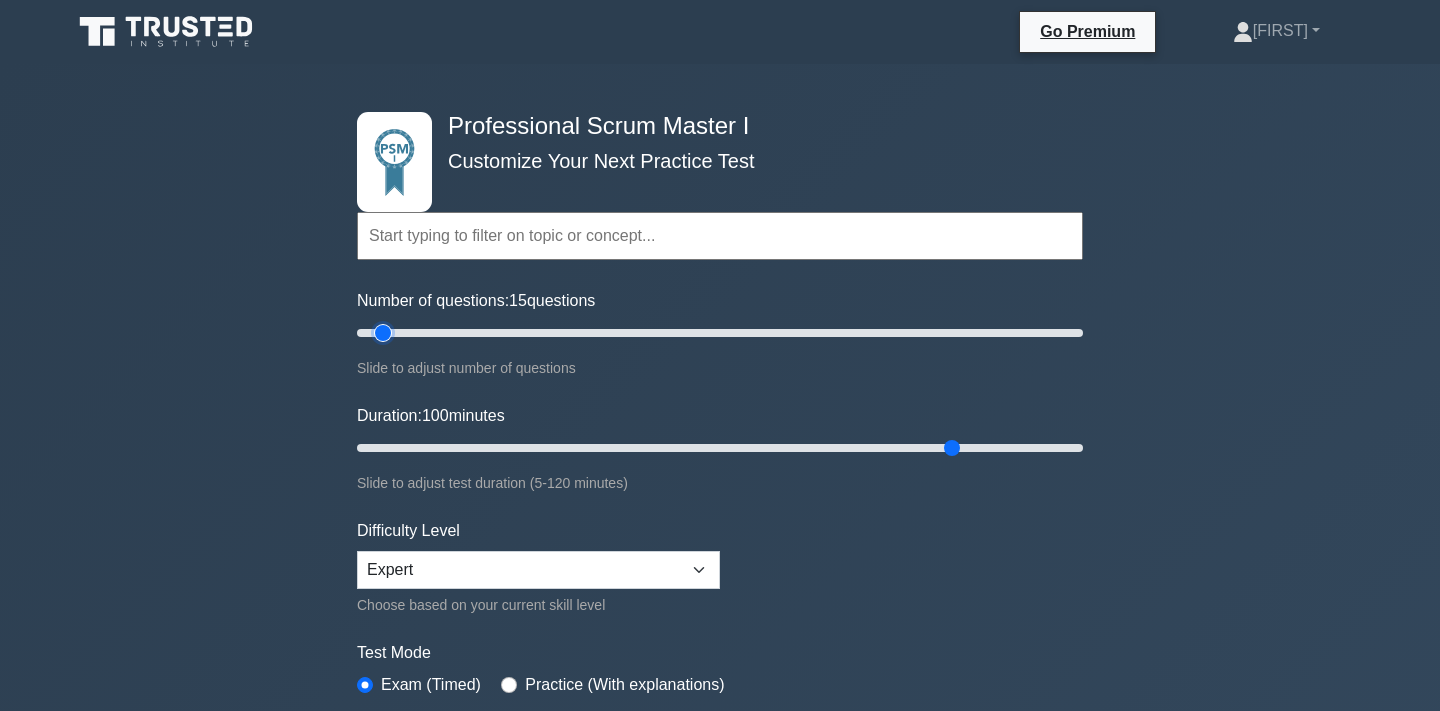 type on "10" 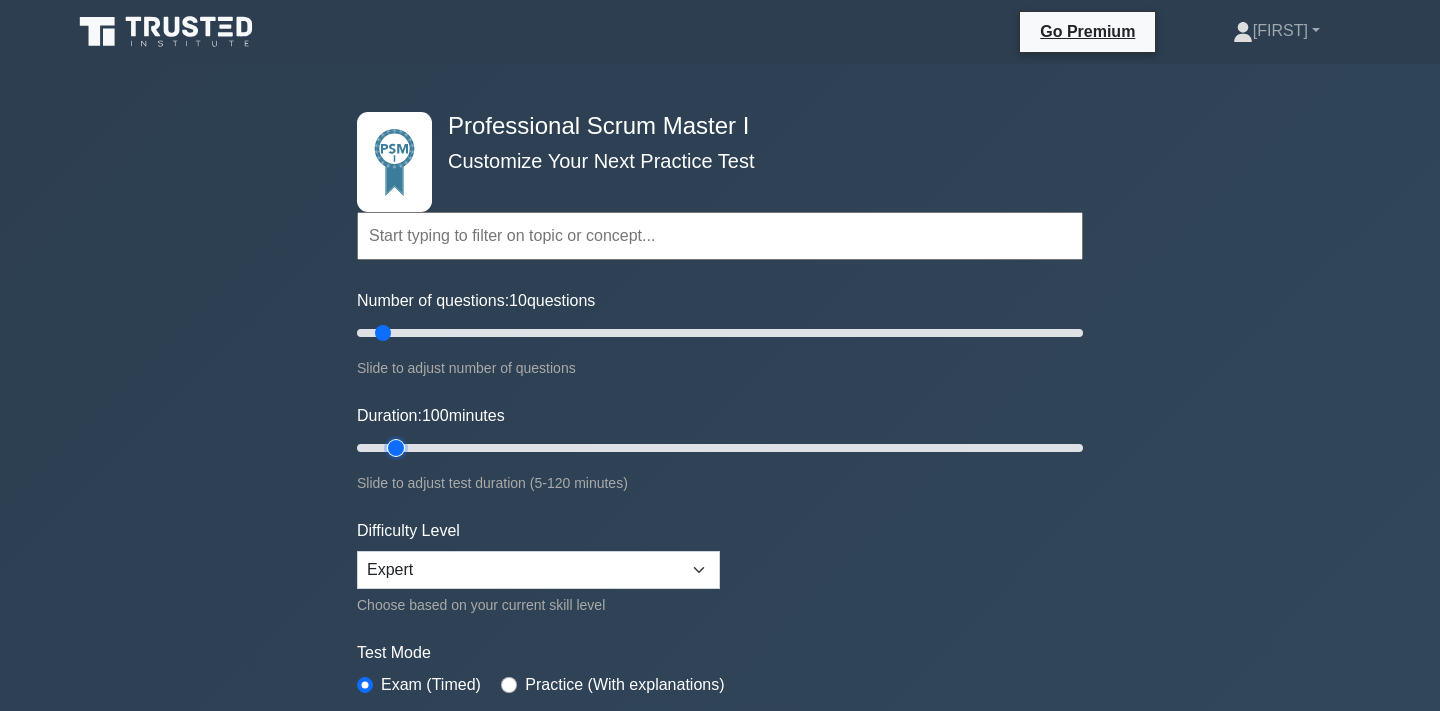 type on "10" 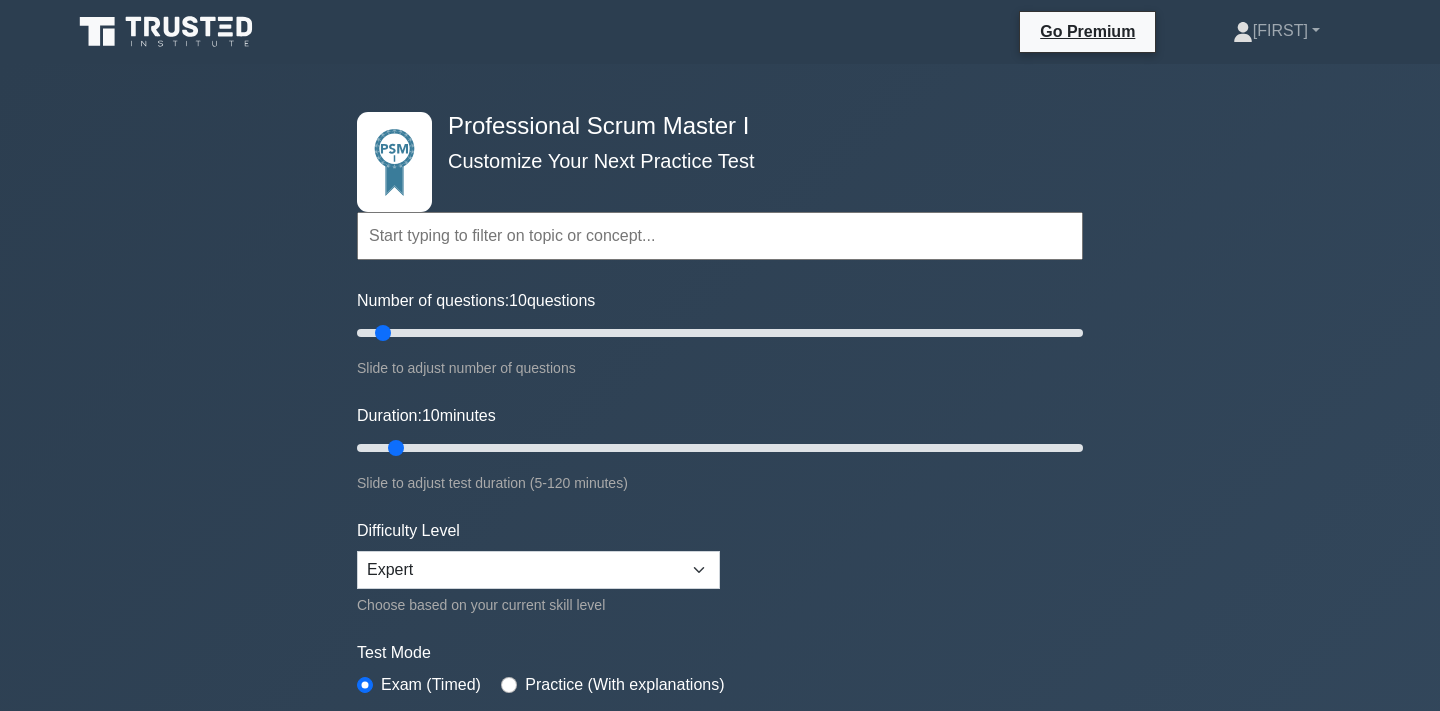 click on "Topics
Scrum Framework Fundamentals
Scrum Artifacts
Scrum Events
Scrum Roles
Scrum in Practice
Product Backlog Management
Sprint Planning and Monitoring
Scale Scrum
Coaching and Facilitation" at bounding box center (720, 452) 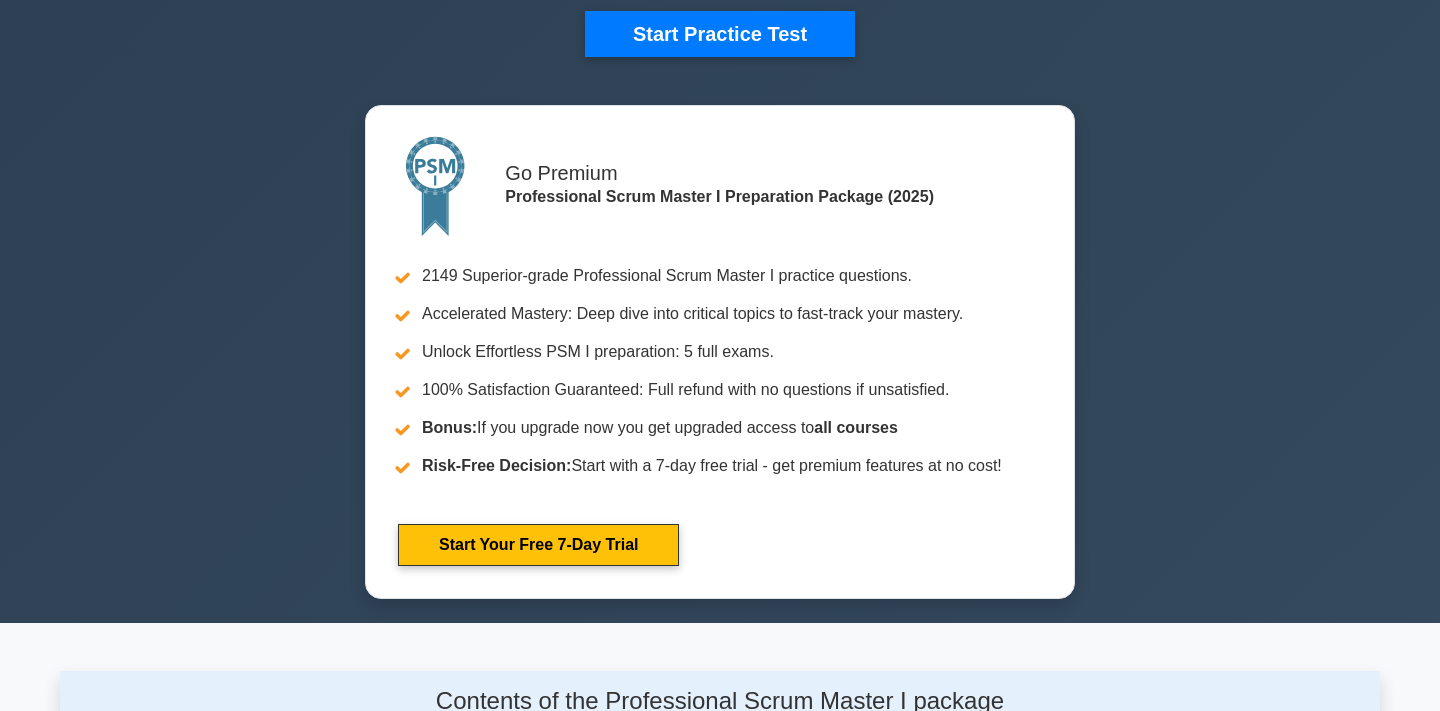 scroll, scrollTop: 720, scrollLeft: 0, axis: vertical 